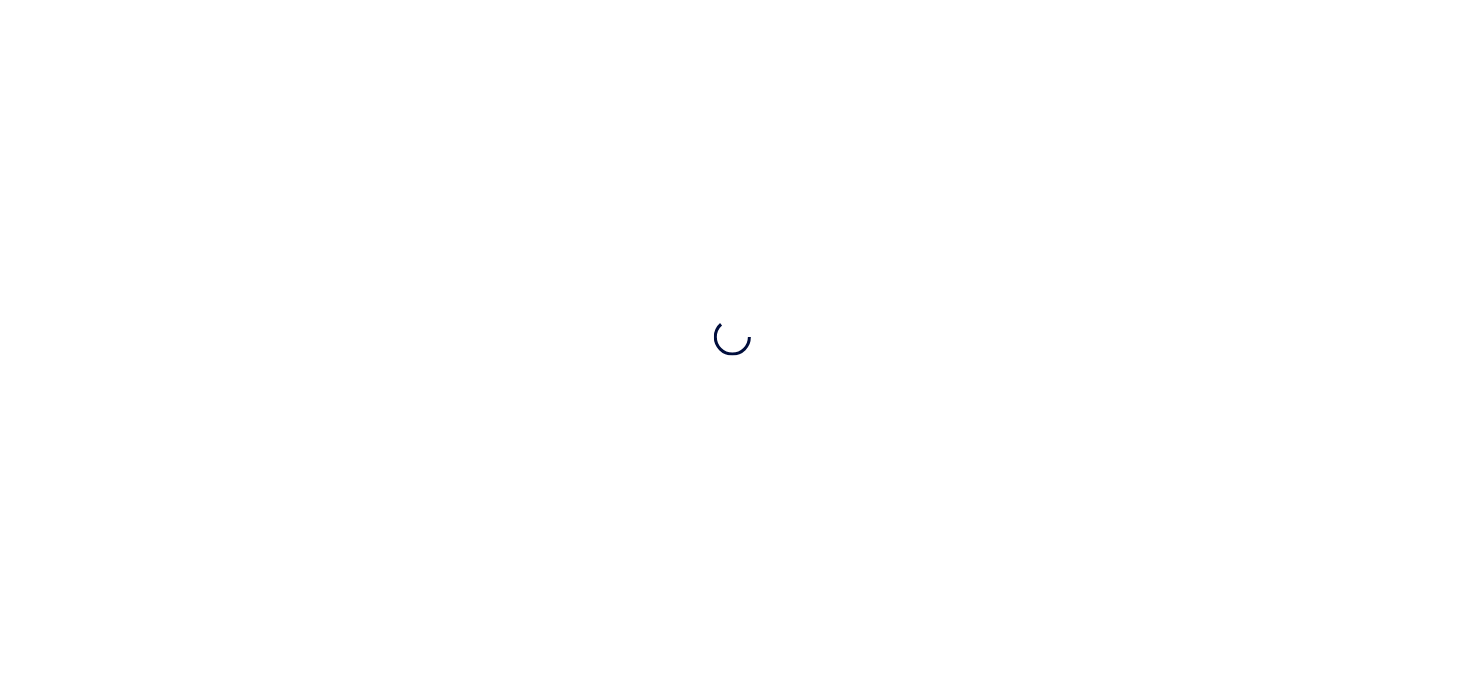 scroll, scrollTop: 0, scrollLeft: 0, axis: both 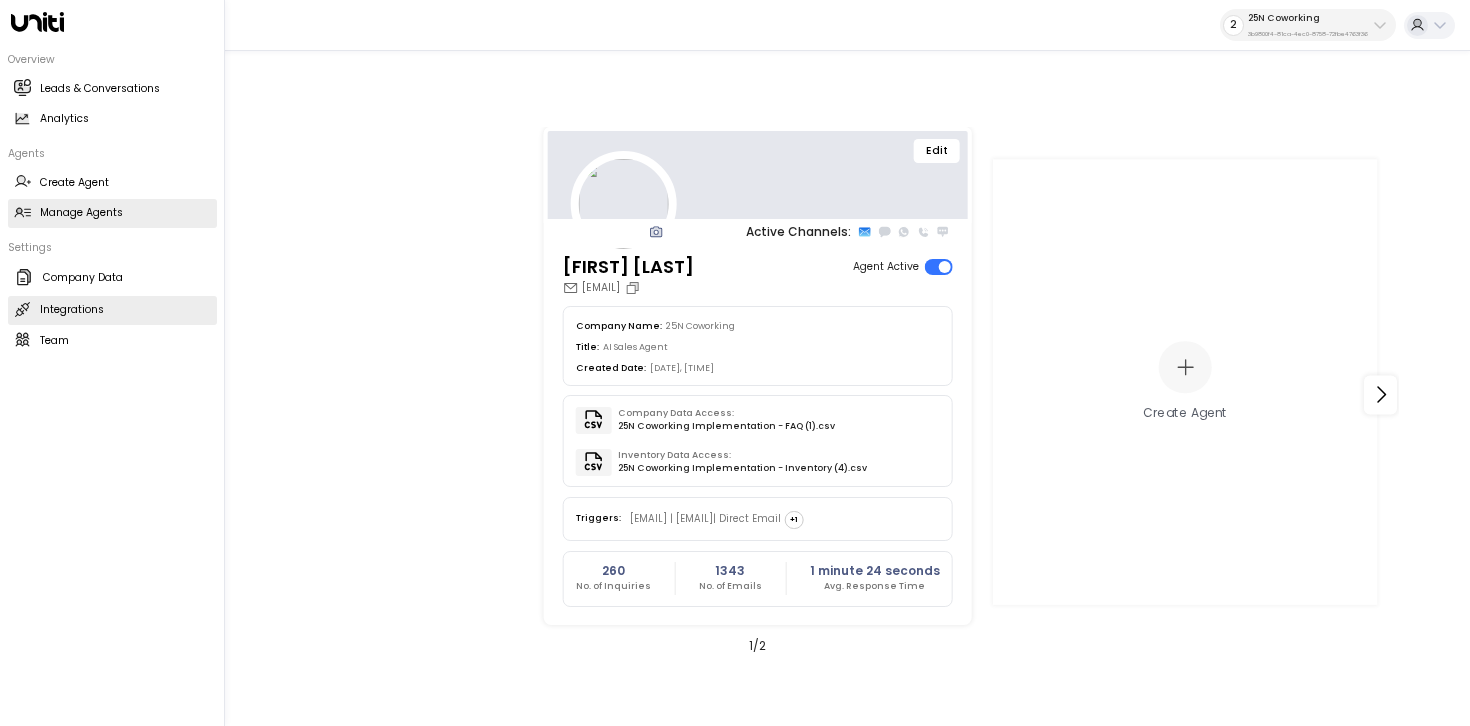 click on "Integrations" at bounding box center (72, 310) 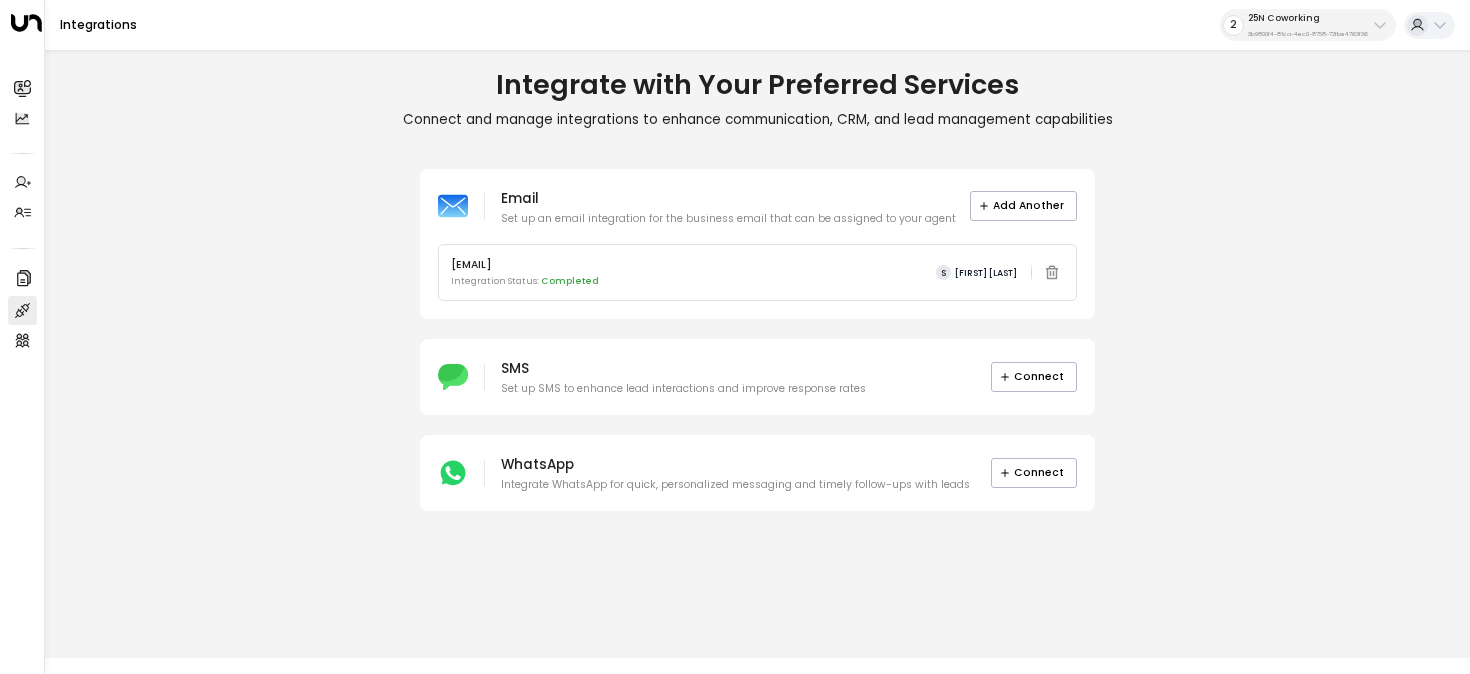 click on "25N Coworking" at bounding box center (1308, 18) 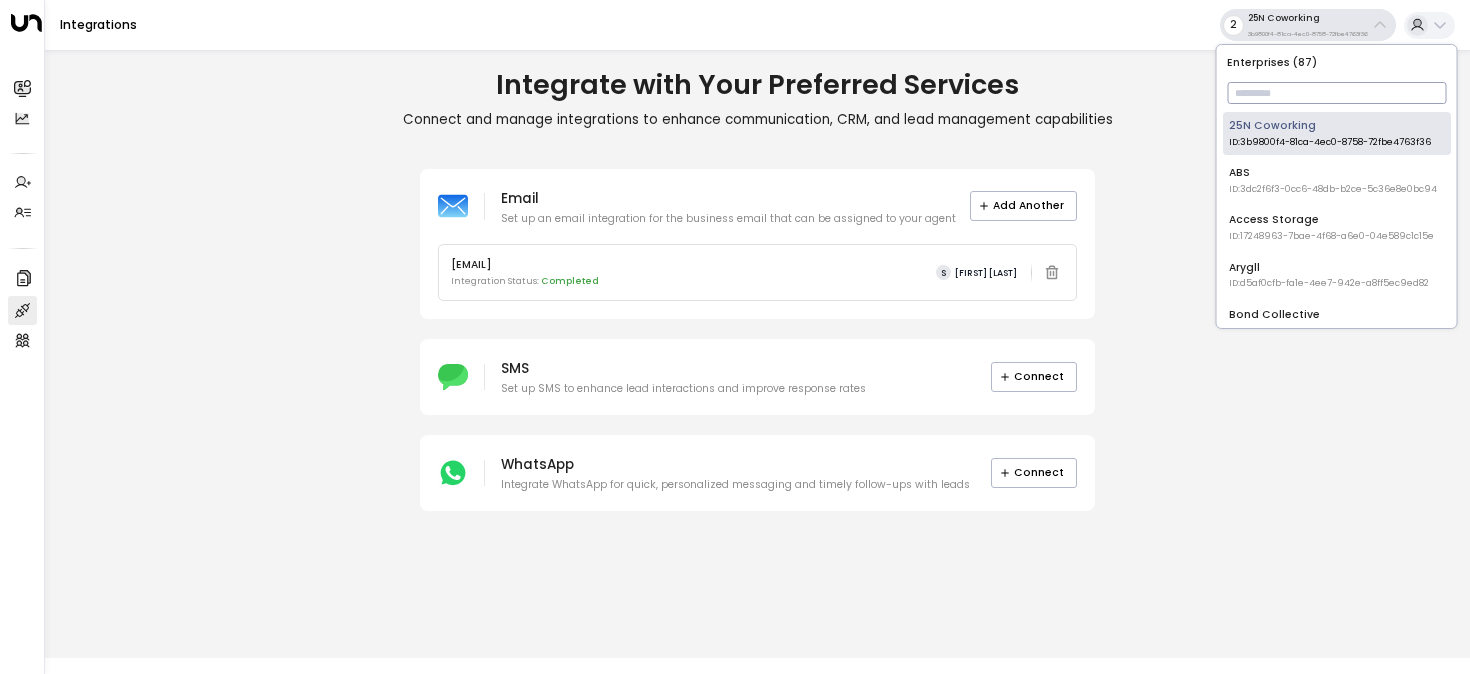 click at bounding box center (1336, 93) 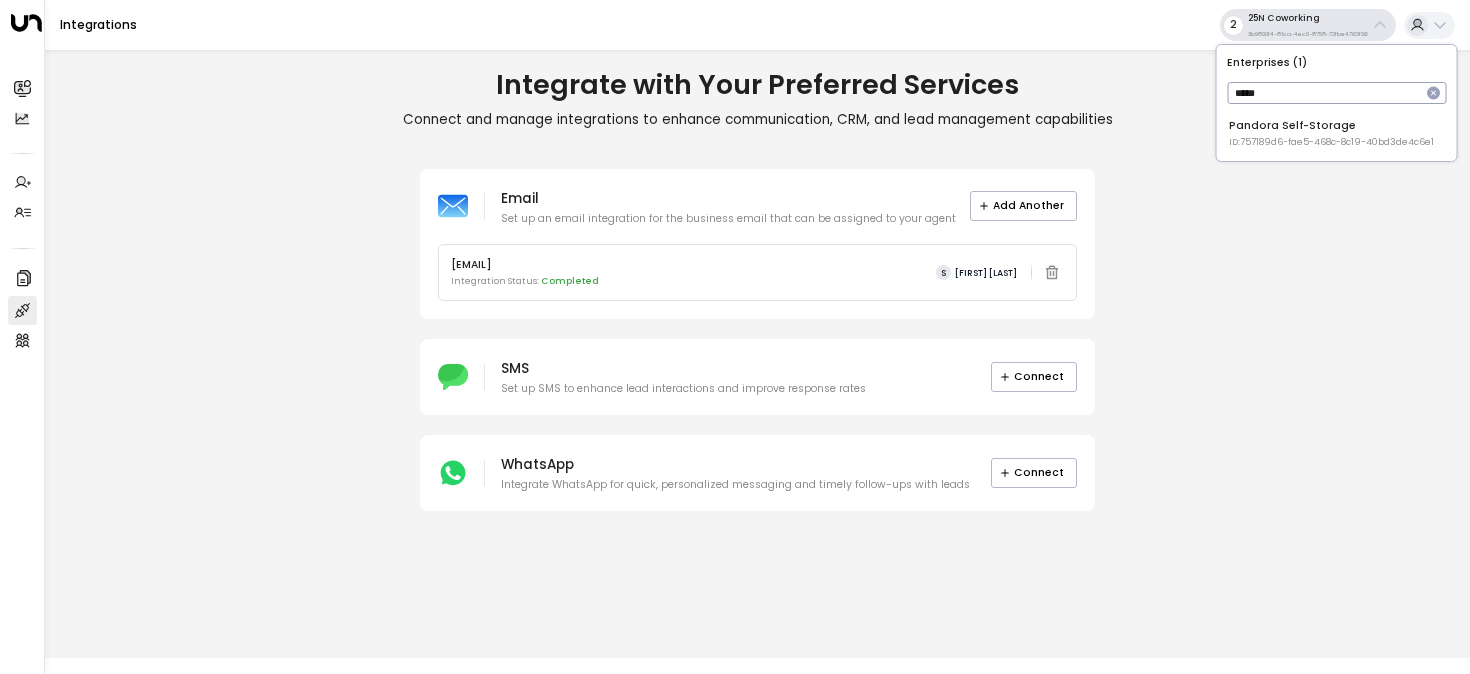 type on "*****" 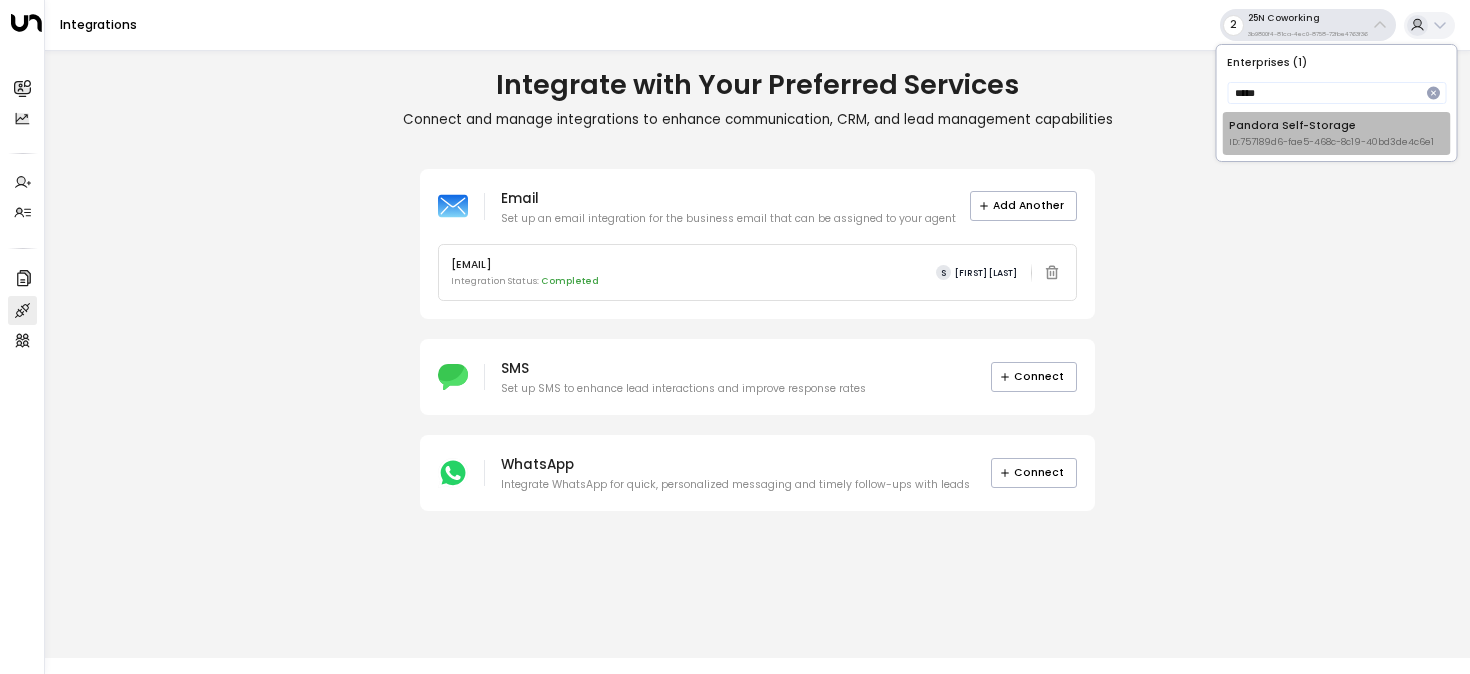 click on "Pandora Self-Storage ID:  757189d6-fae5-468c-8c19-40bd3de4c6e1" at bounding box center [1331, 133] 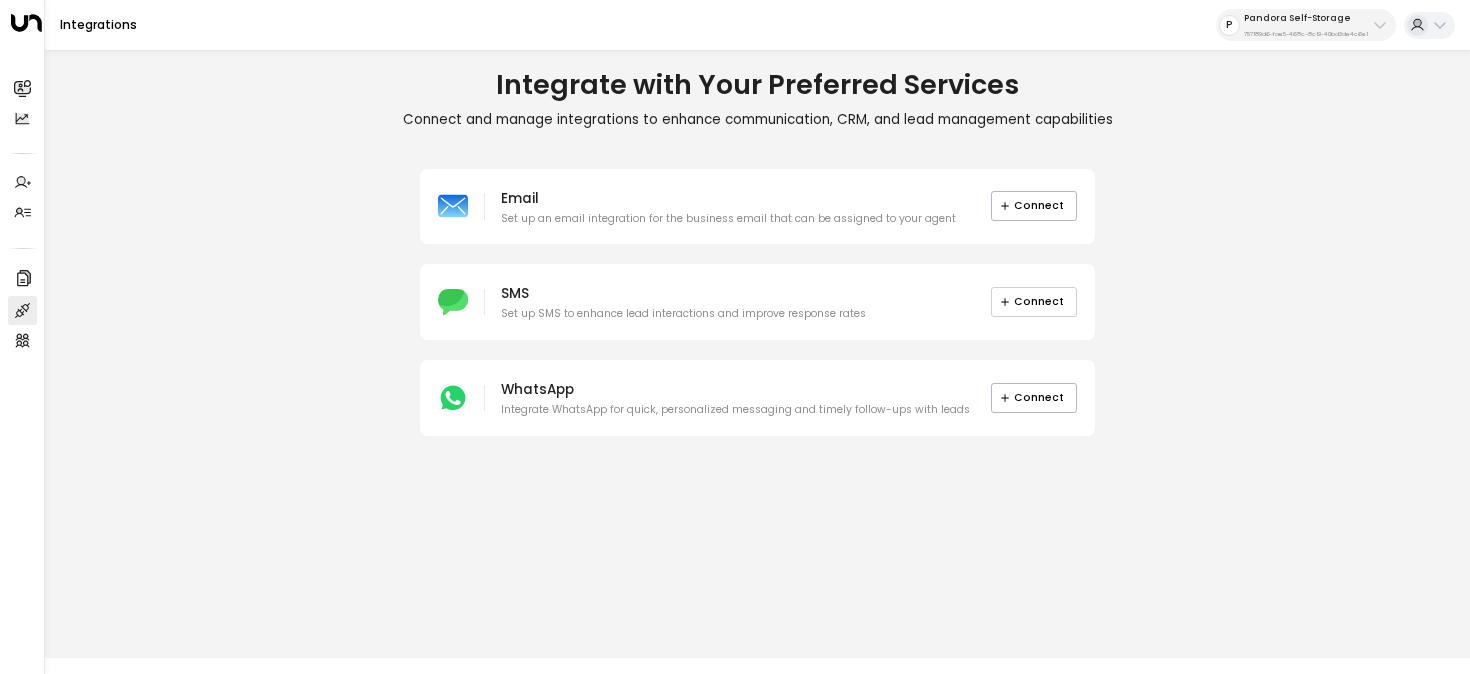 click on "Connect" at bounding box center (1034, 302) 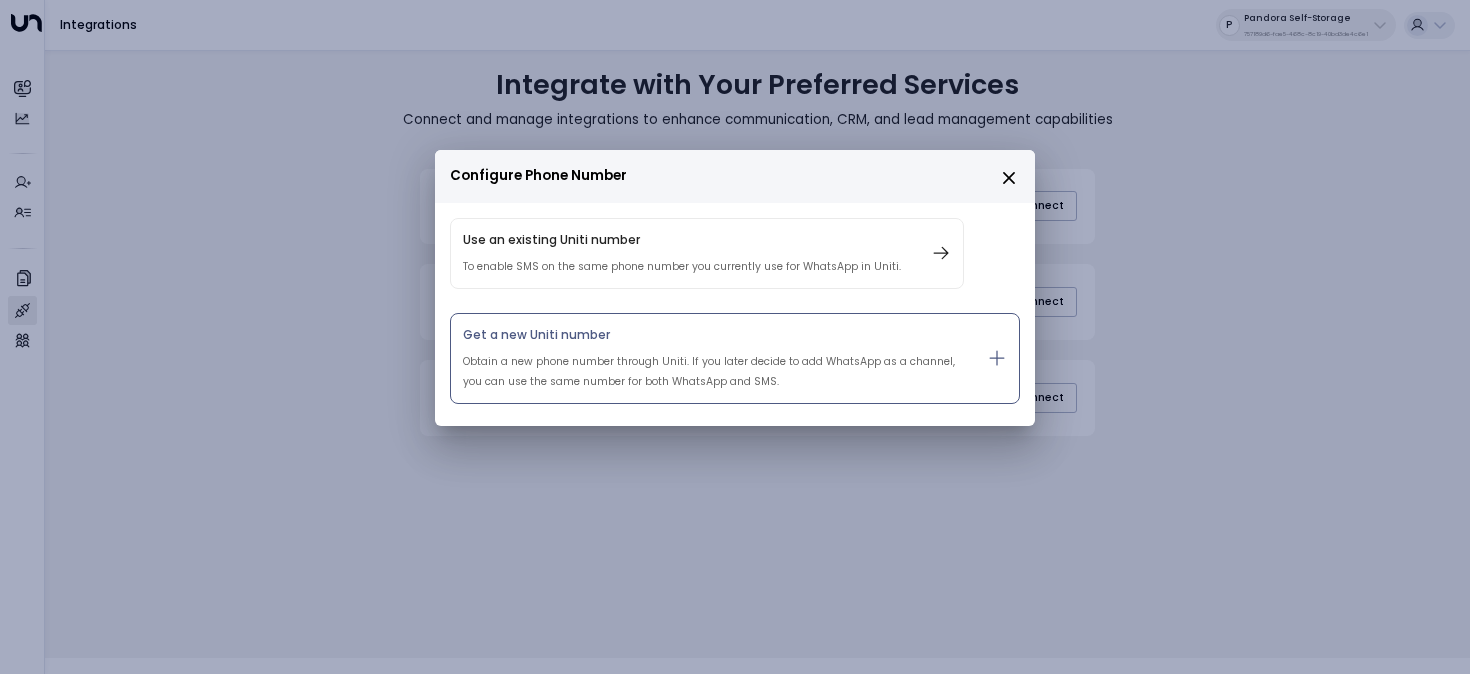 click on "Obtain a new phone number through Uniti. If you later decide to add WhatsApp as a channel, you can use the same number for both WhatsApp and SMS." at bounding box center (710, 372) 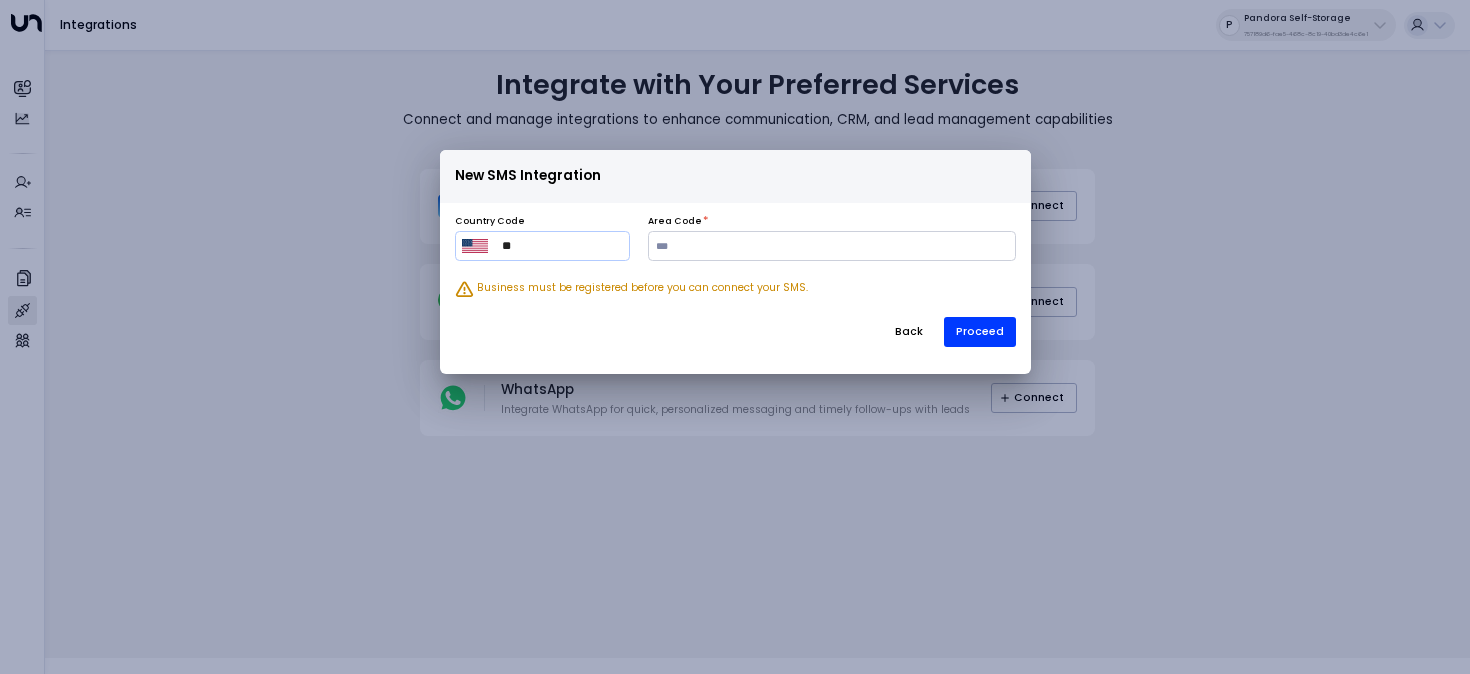 click at bounding box center [475, 246] 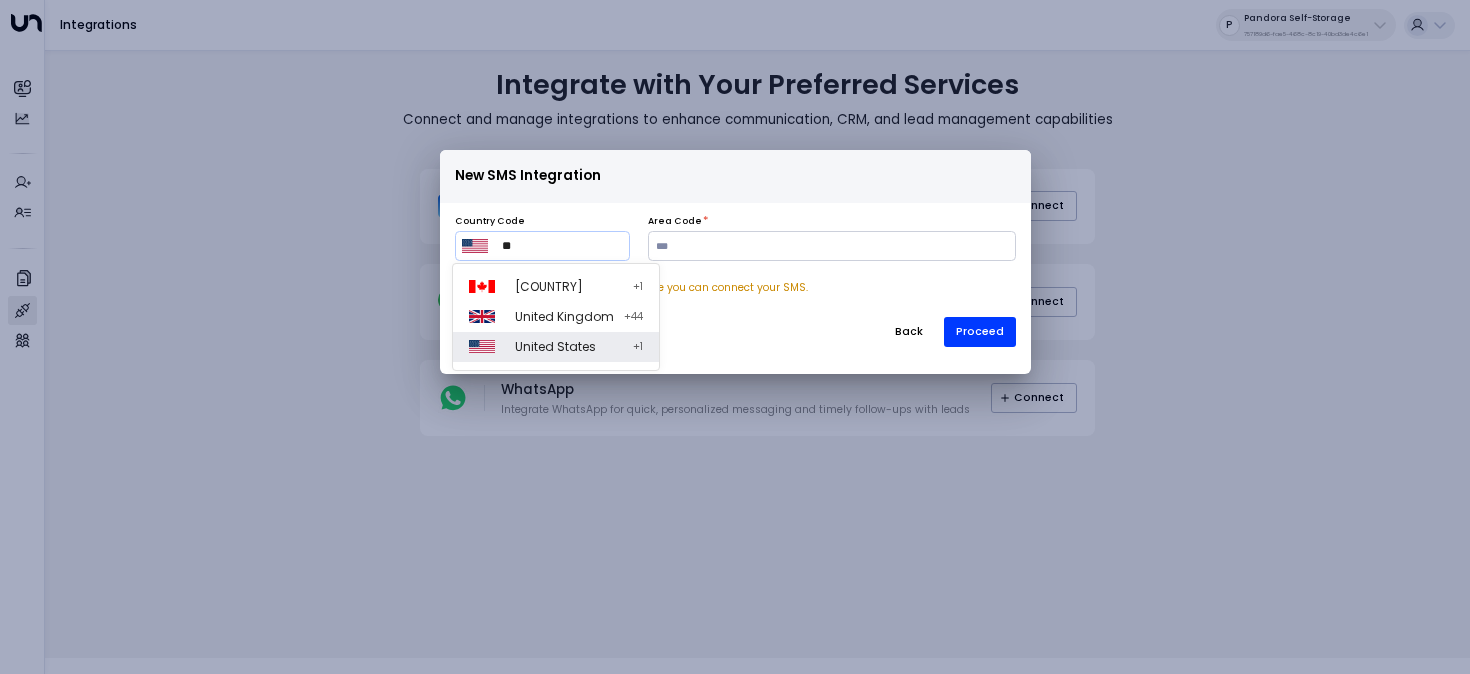 click on "Canada + 1" at bounding box center [556, 287] 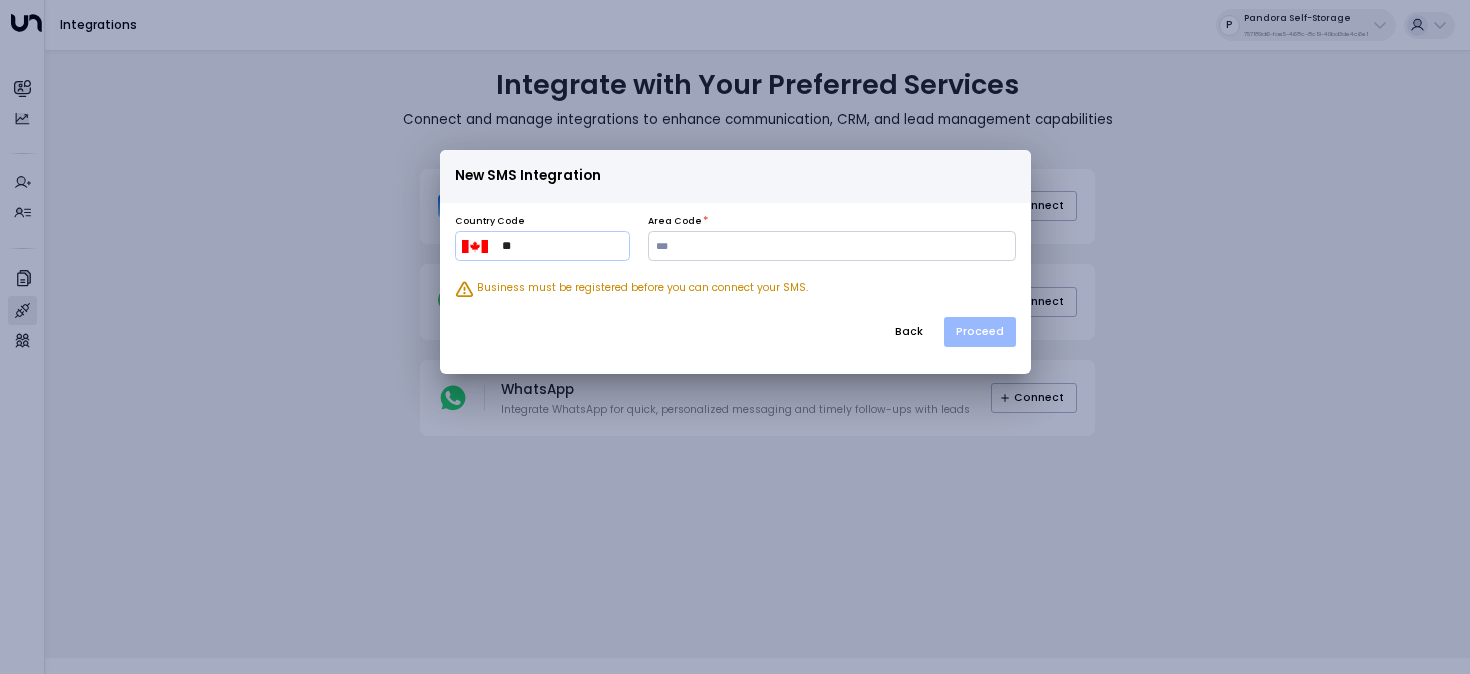 click on "Proceed" at bounding box center [980, 332] 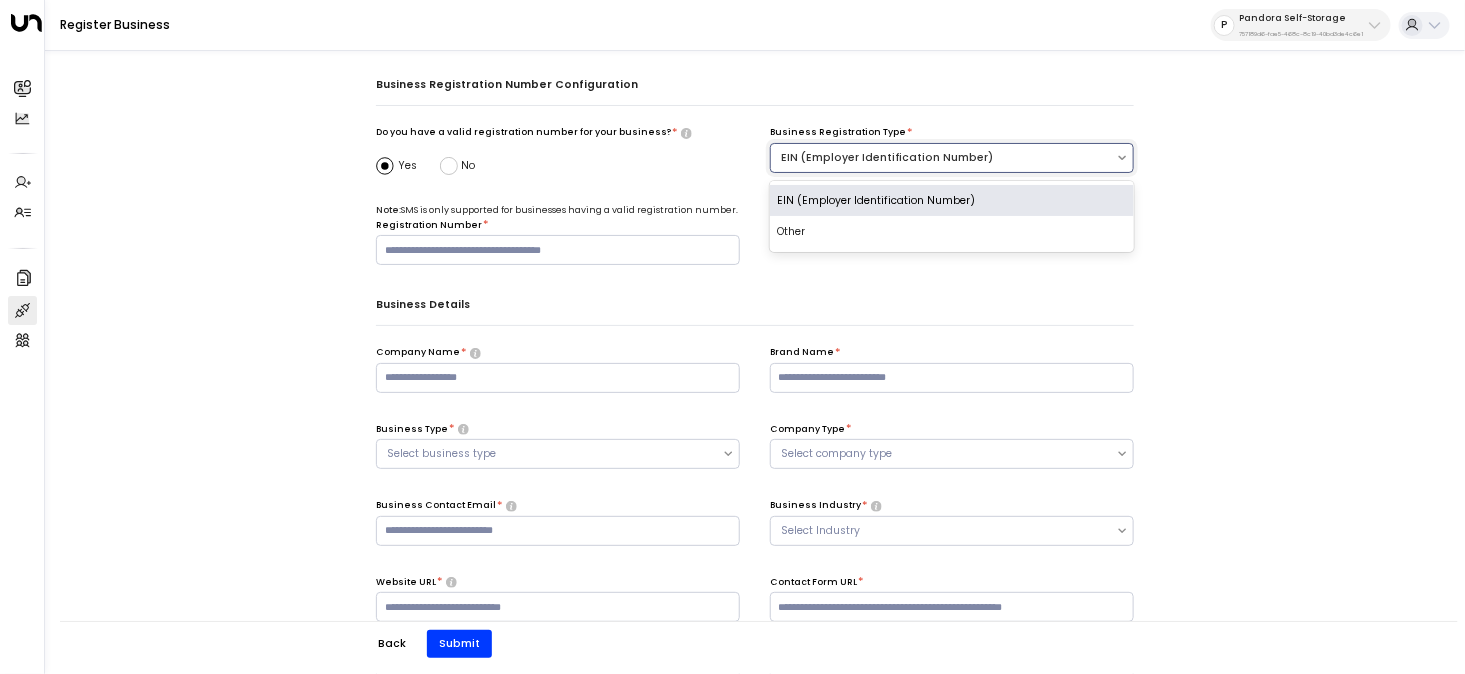click at bounding box center [943, 158] 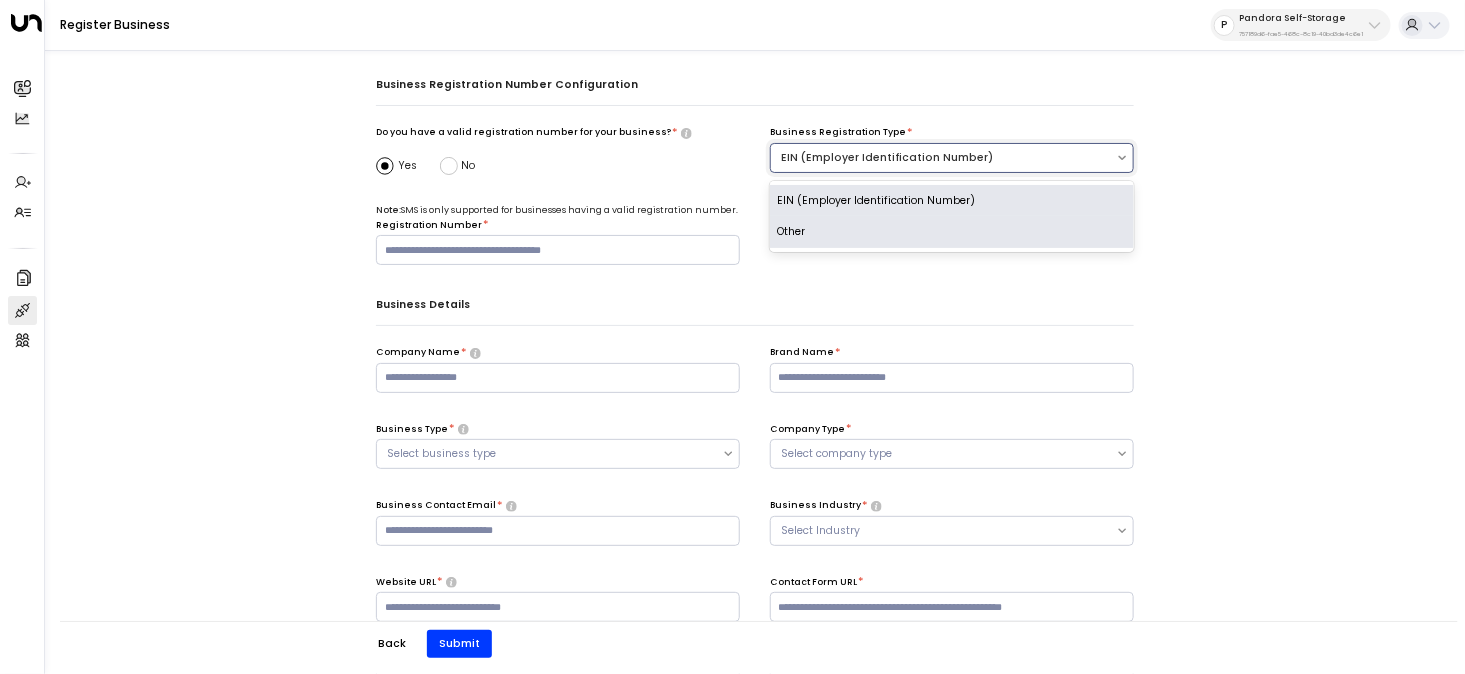 click on "Other" at bounding box center (952, 232) 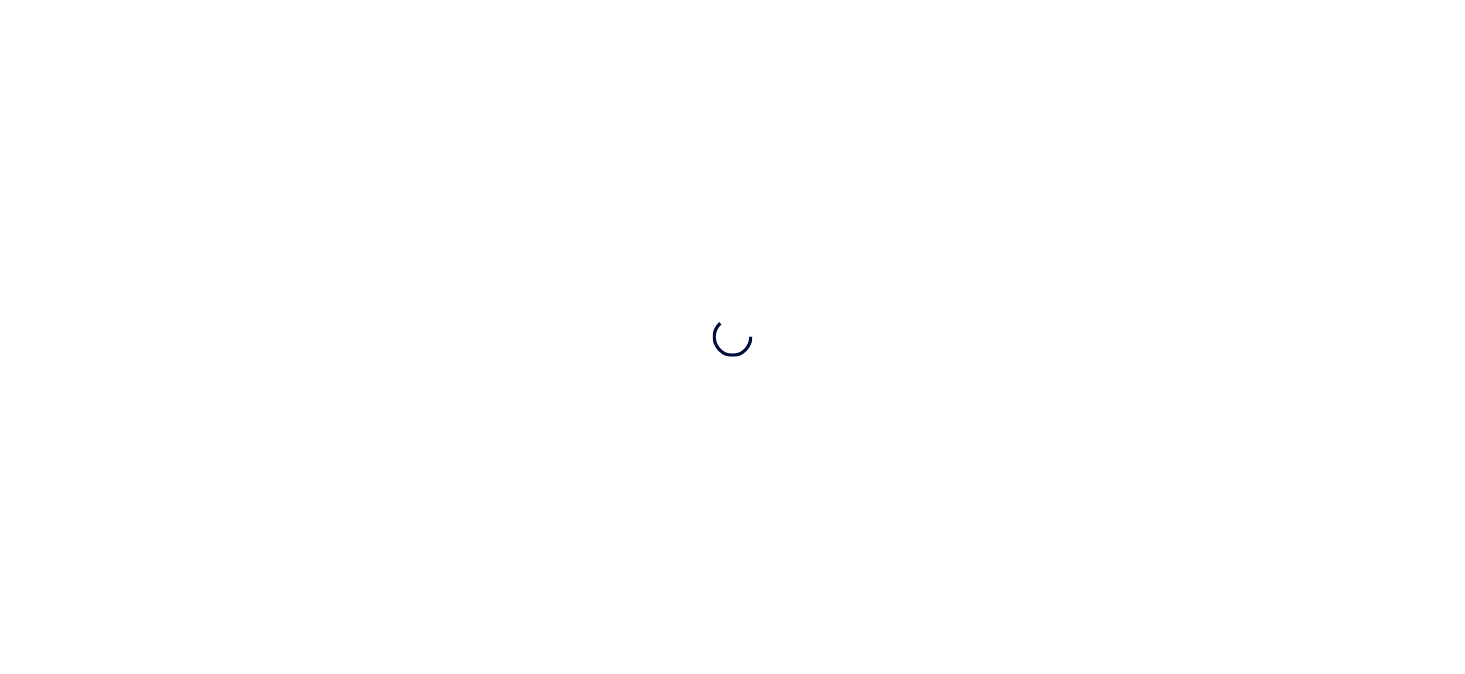 scroll, scrollTop: 0, scrollLeft: 0, axis: both 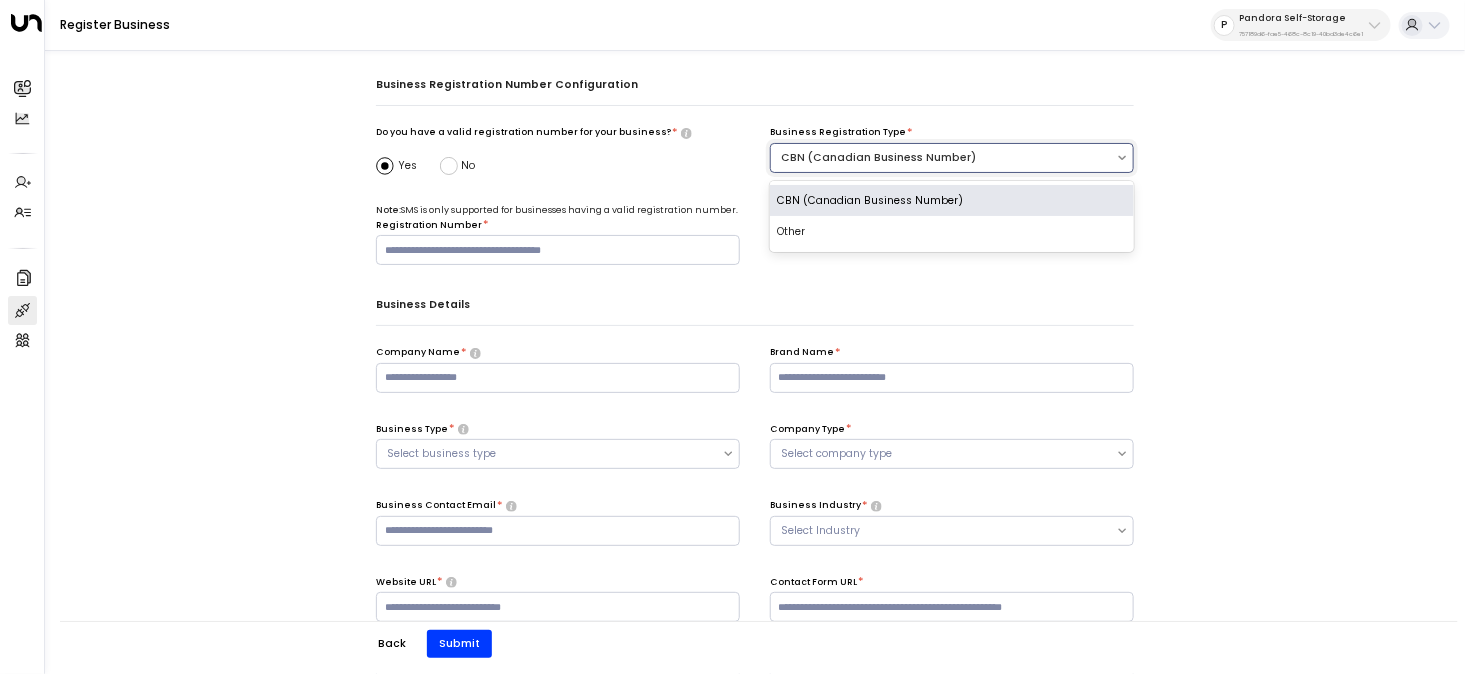 click at bounding box center (943, 158) 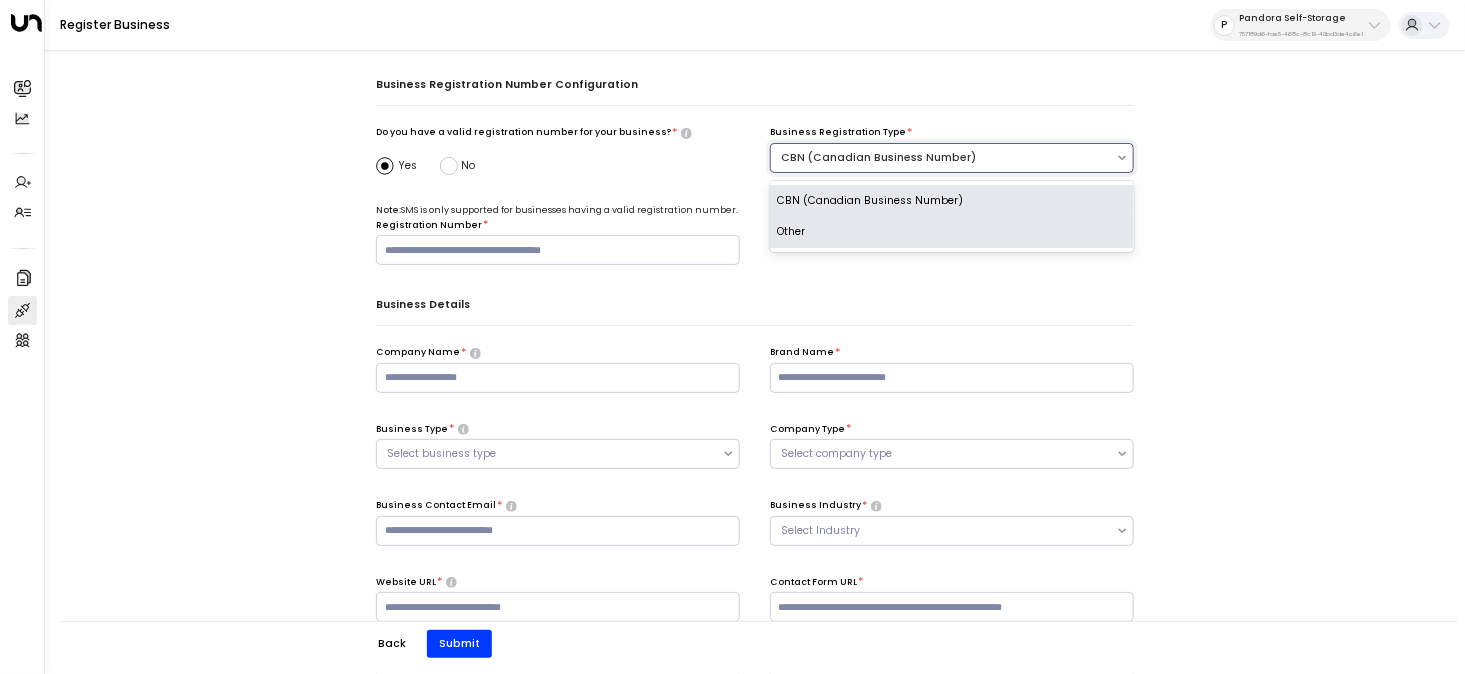 click on "Other" at bounding box center [952, 232] 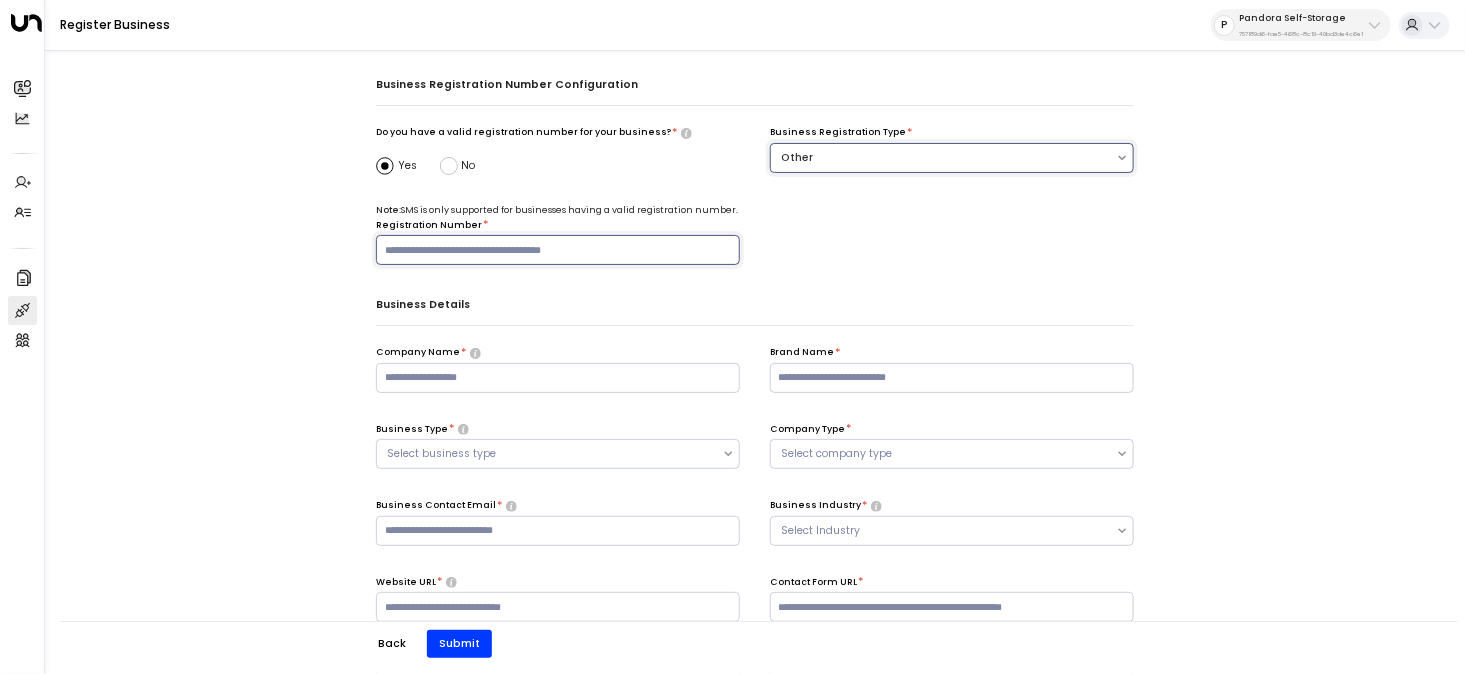 click at bounding box center (558, 250) 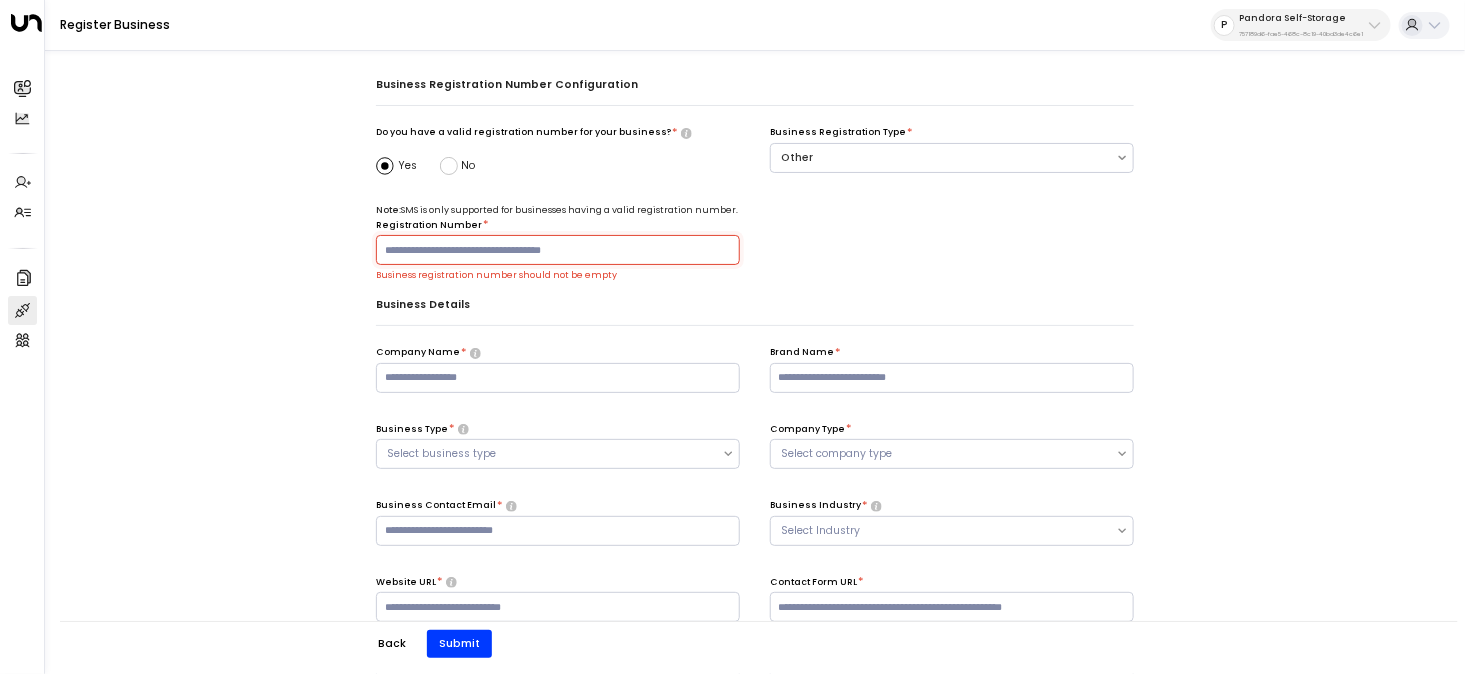 paste on "**********" 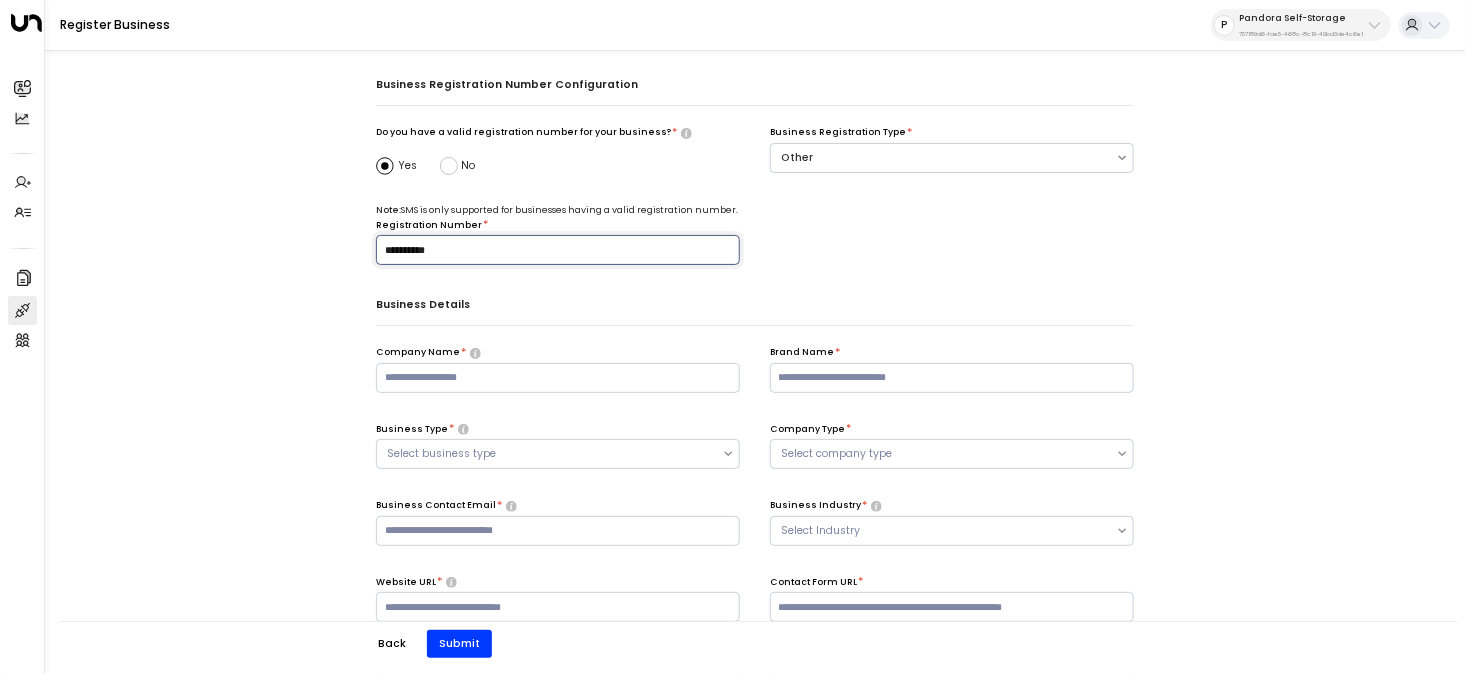type on "**********" 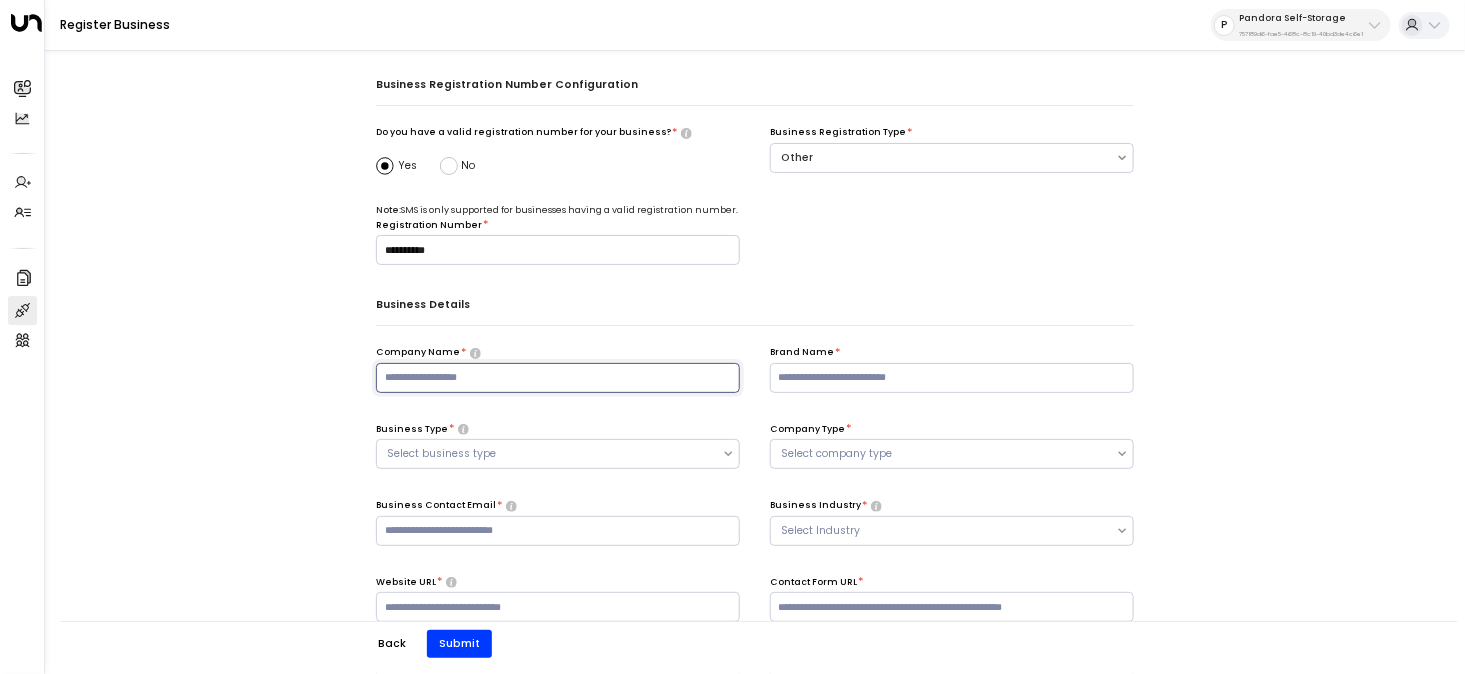 click at bounding box center [558, 378] 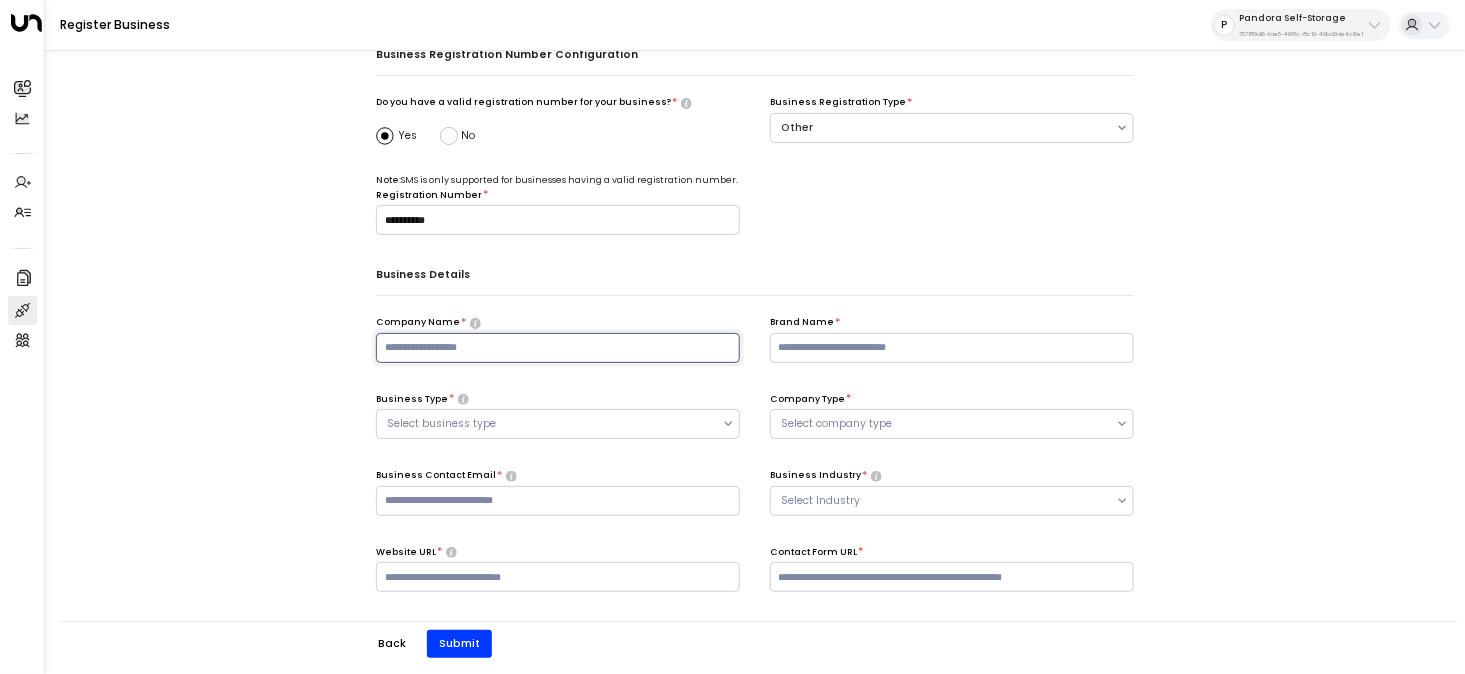 scroll, scrollTop: 38, scrollLeft: 0, axis: vertical 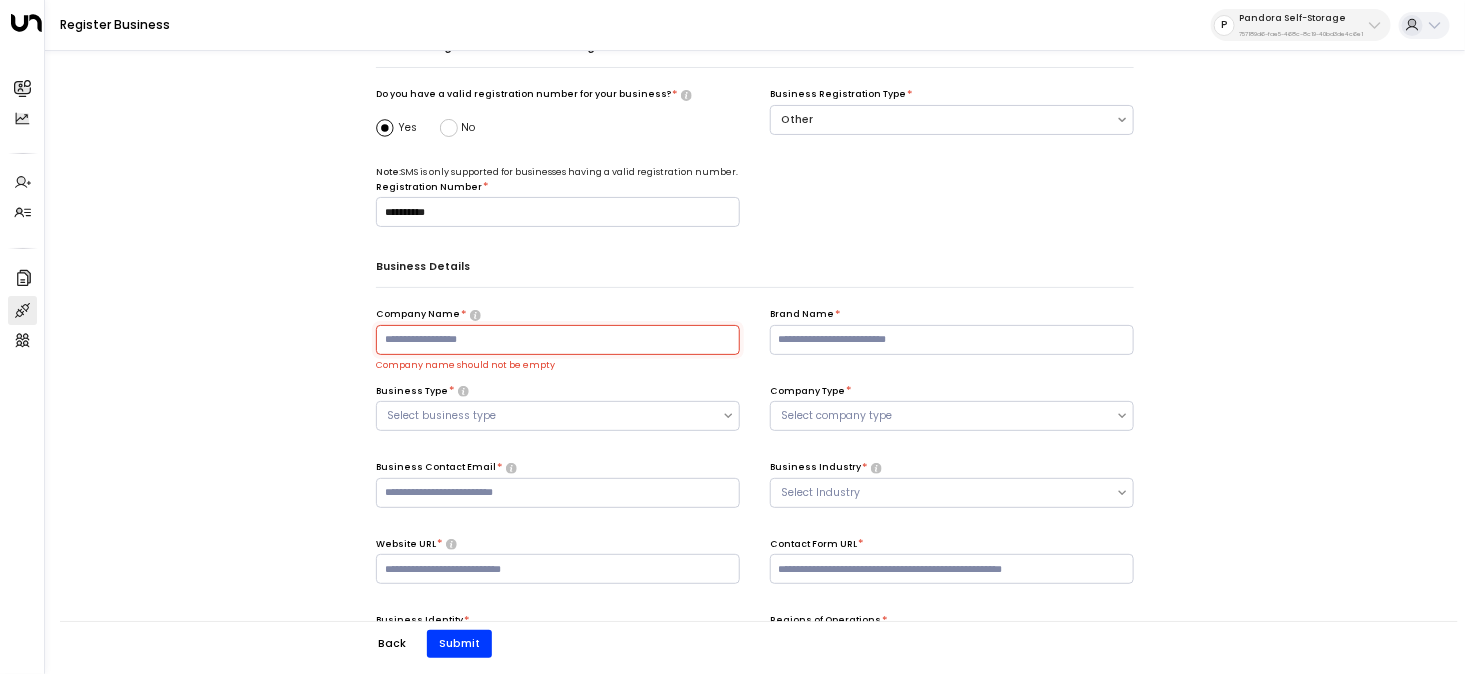 paste on "**********" 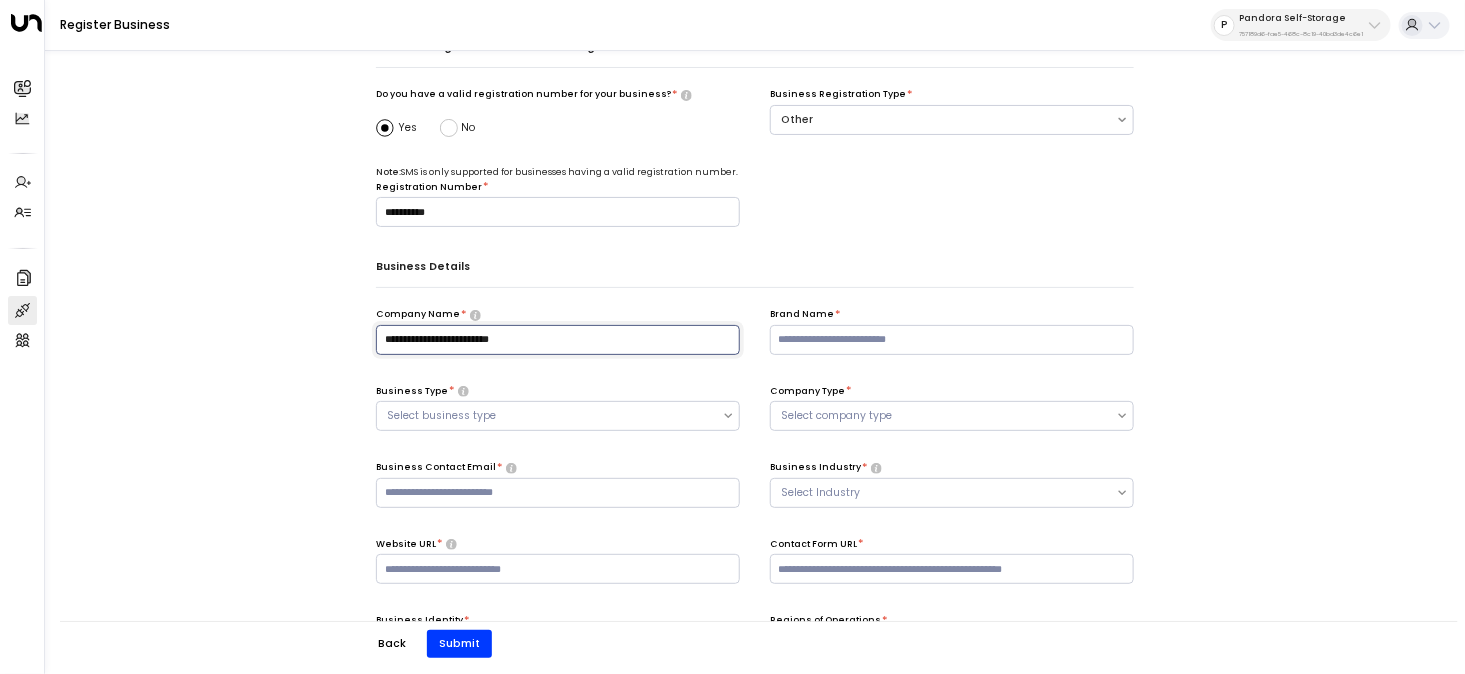 type on "**********" 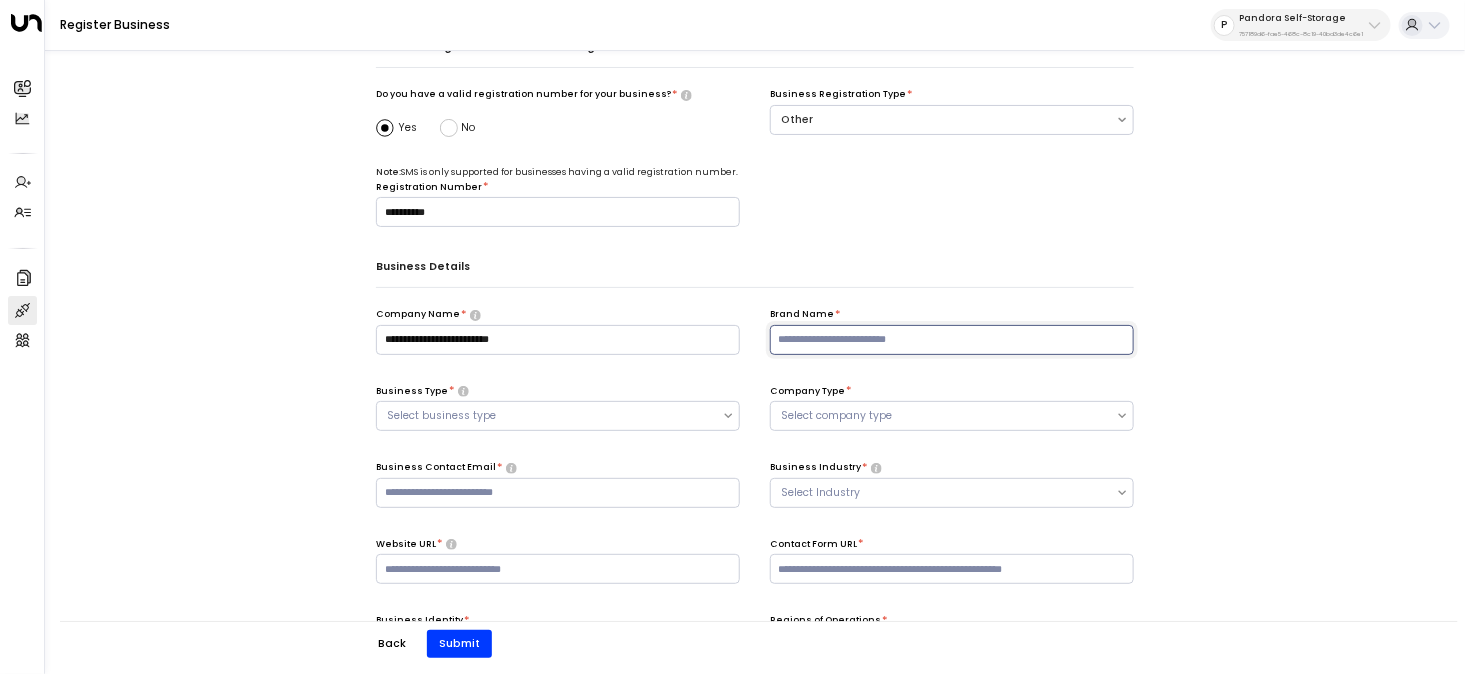 click at bounding box center [952, 340] 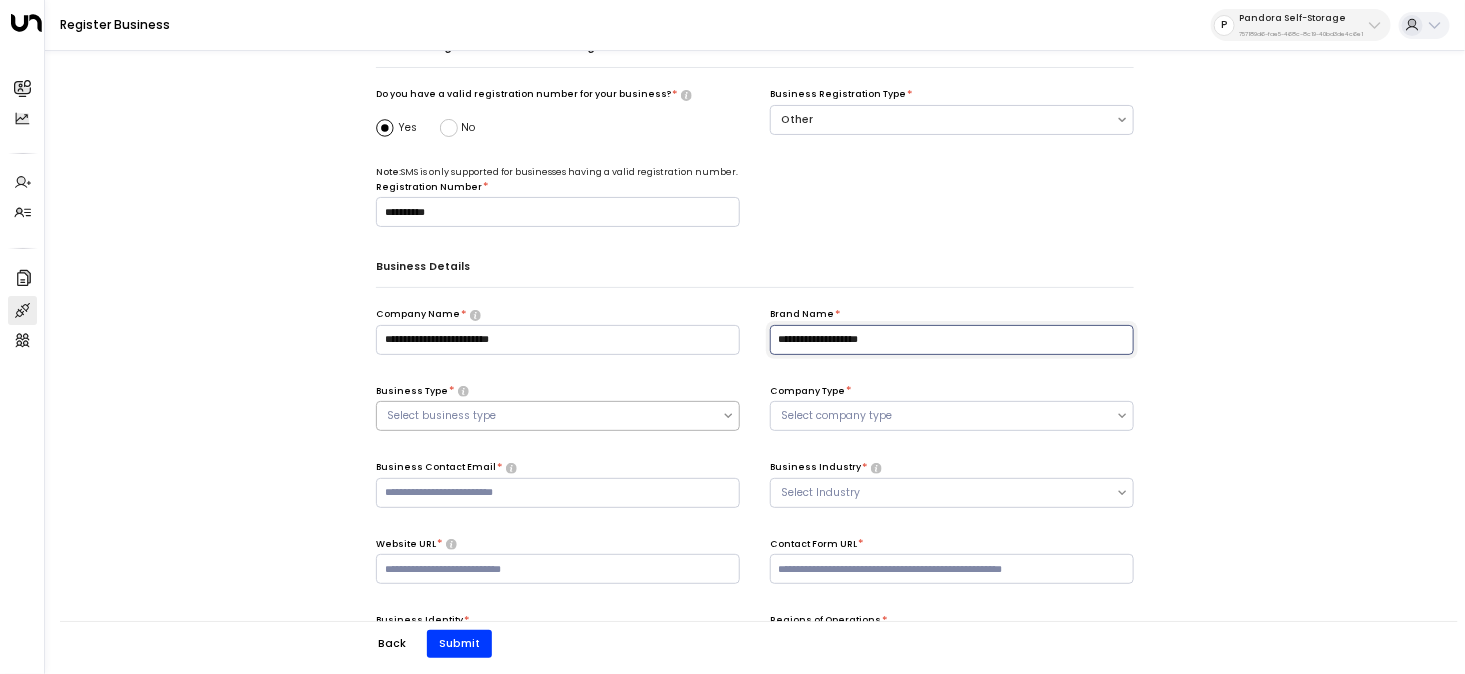 type on "**********" 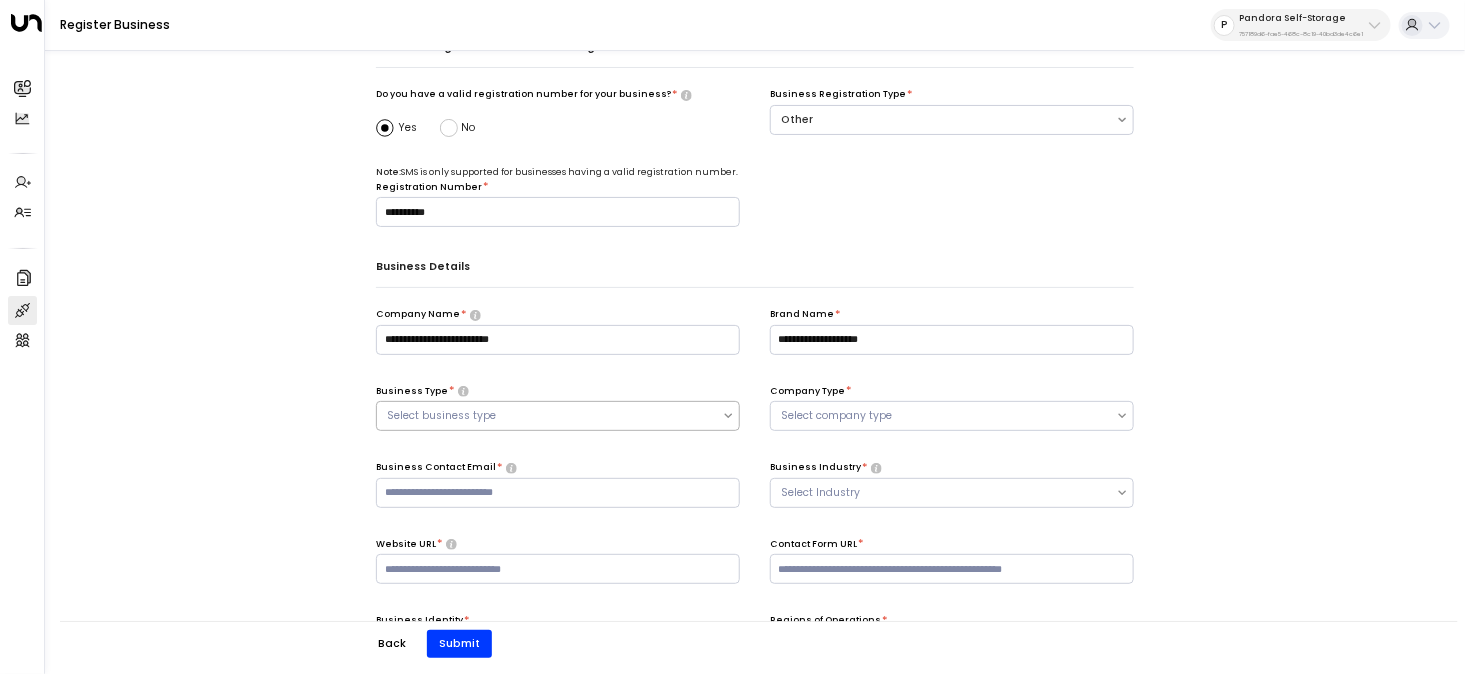 click at bounding box center (549, 416) 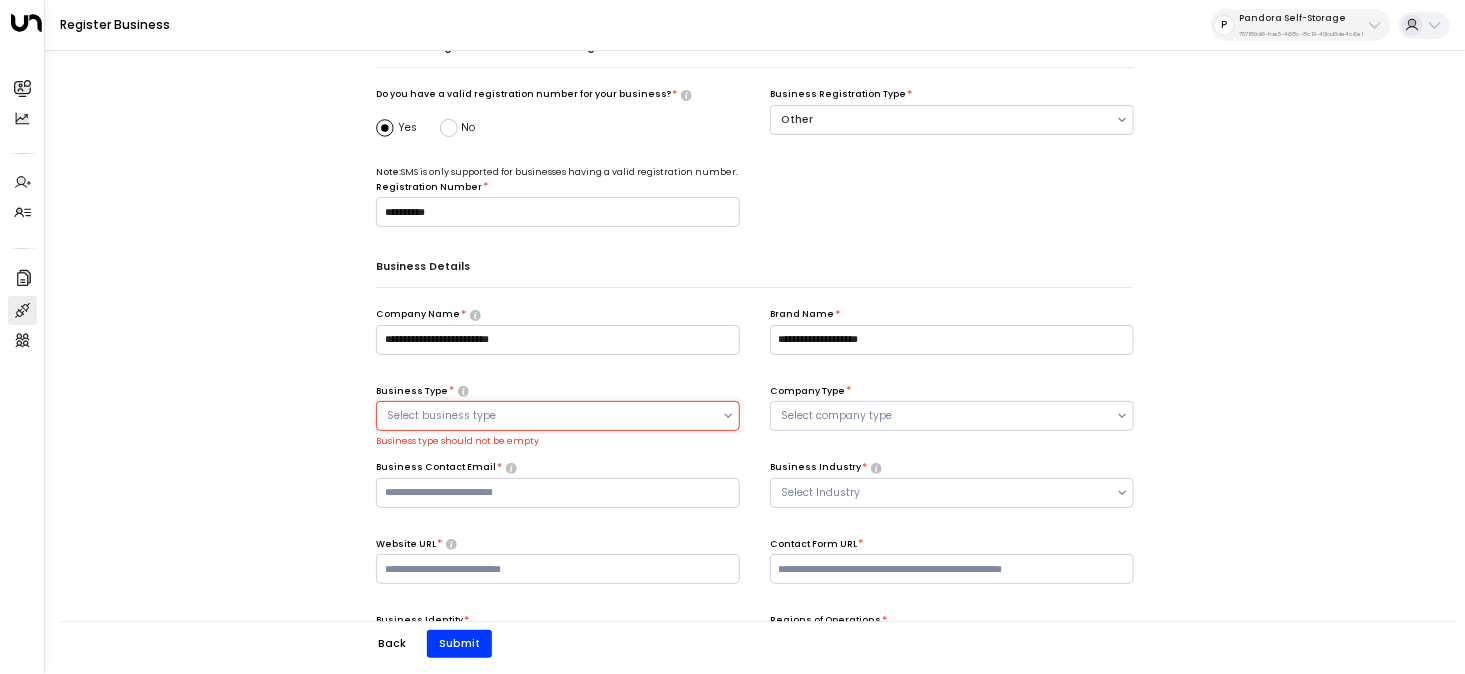click at bounding box center [730, 416] 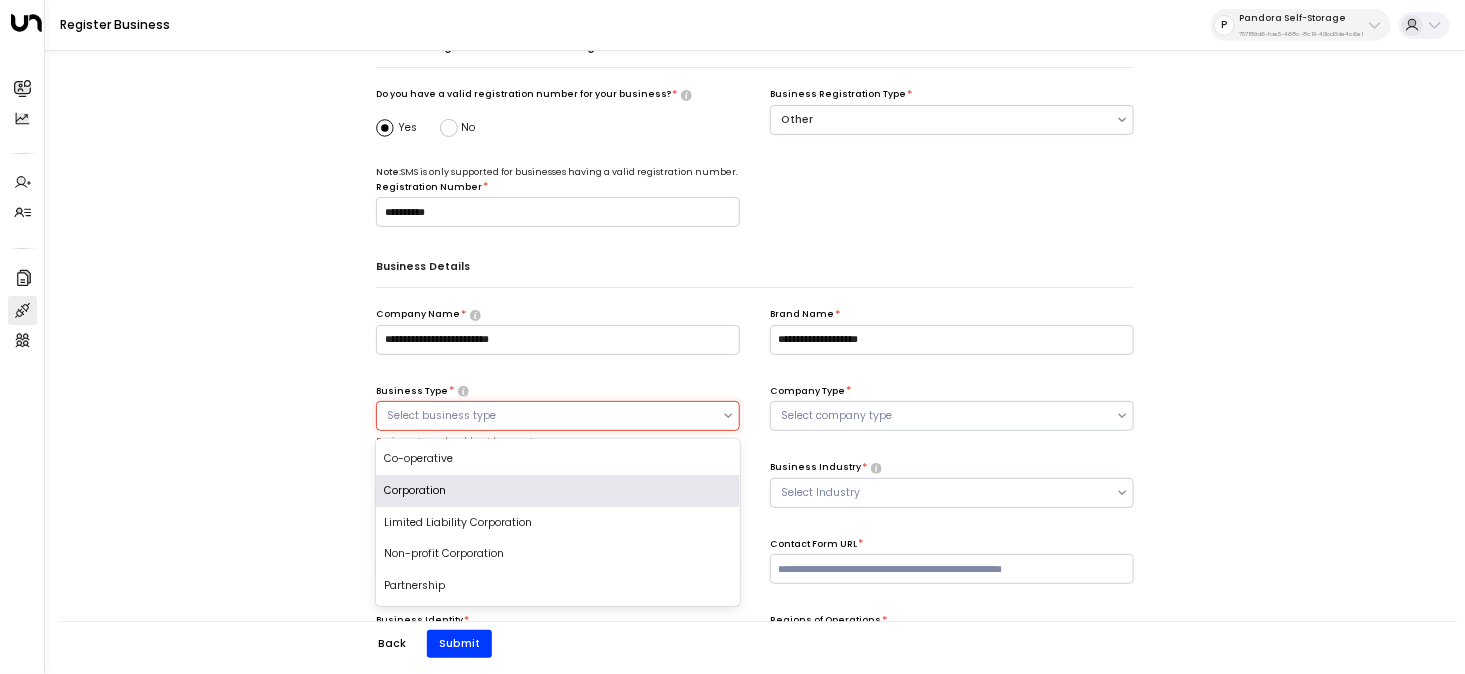 click on "Corporation" at bounding box center (558, 491) 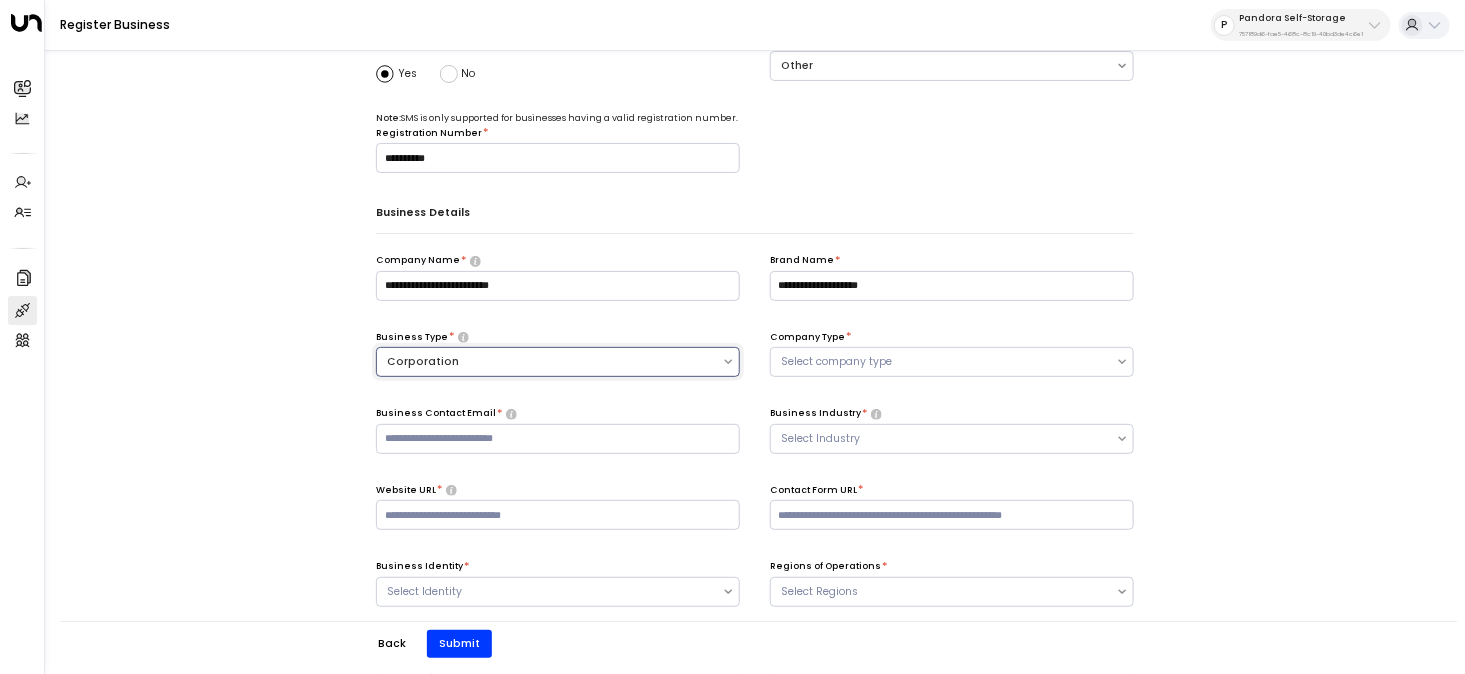 scroll, scrollTop: 109, scrollLeft: 0, axis: vertical 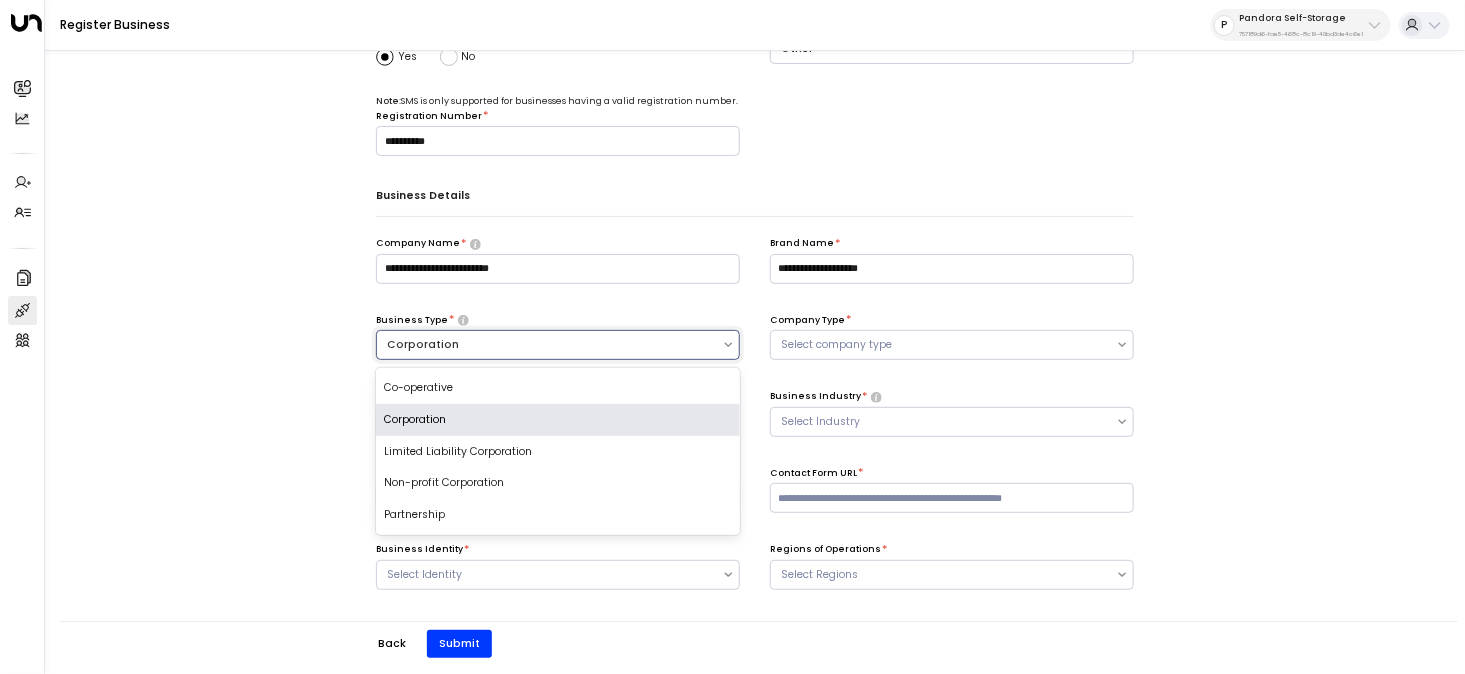 click on "Corporation" at bounding box center (549, 345) 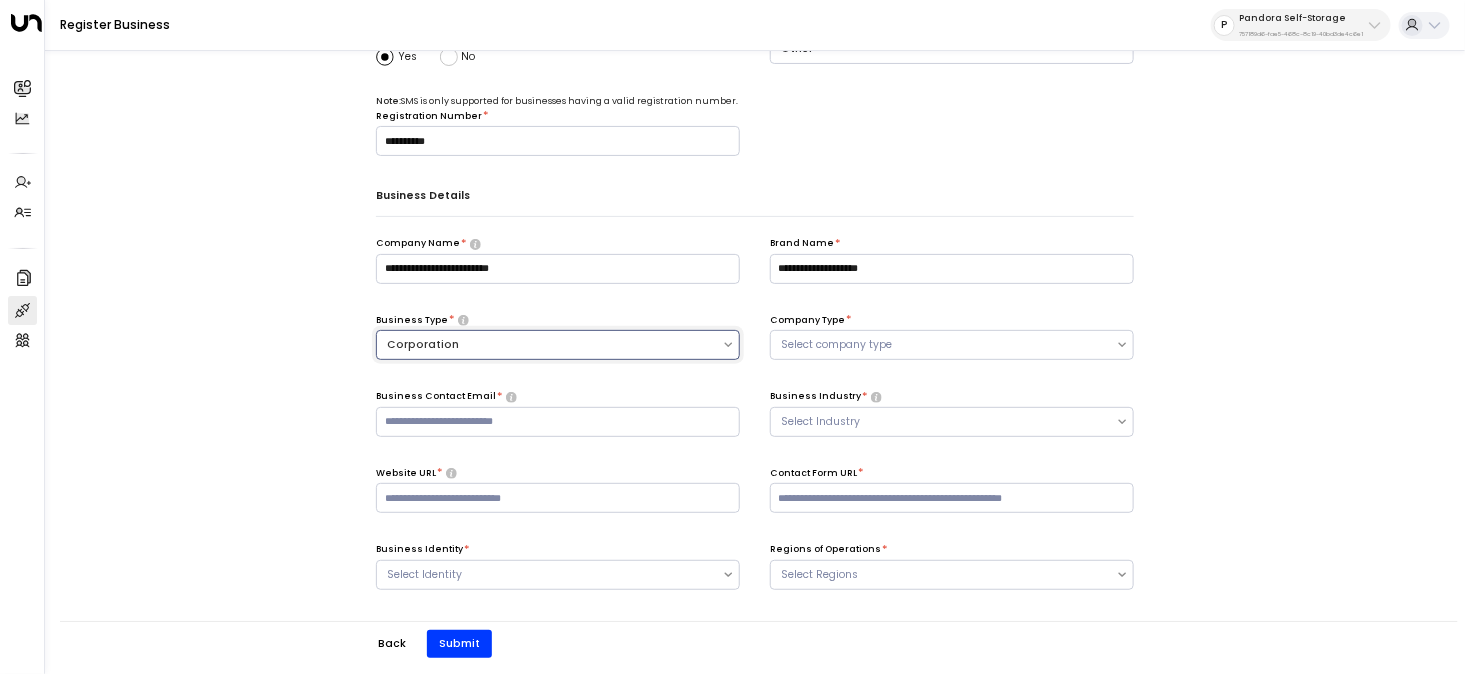 scroll, scrollTop: 116, scrollLeft: 0, axis: vertical 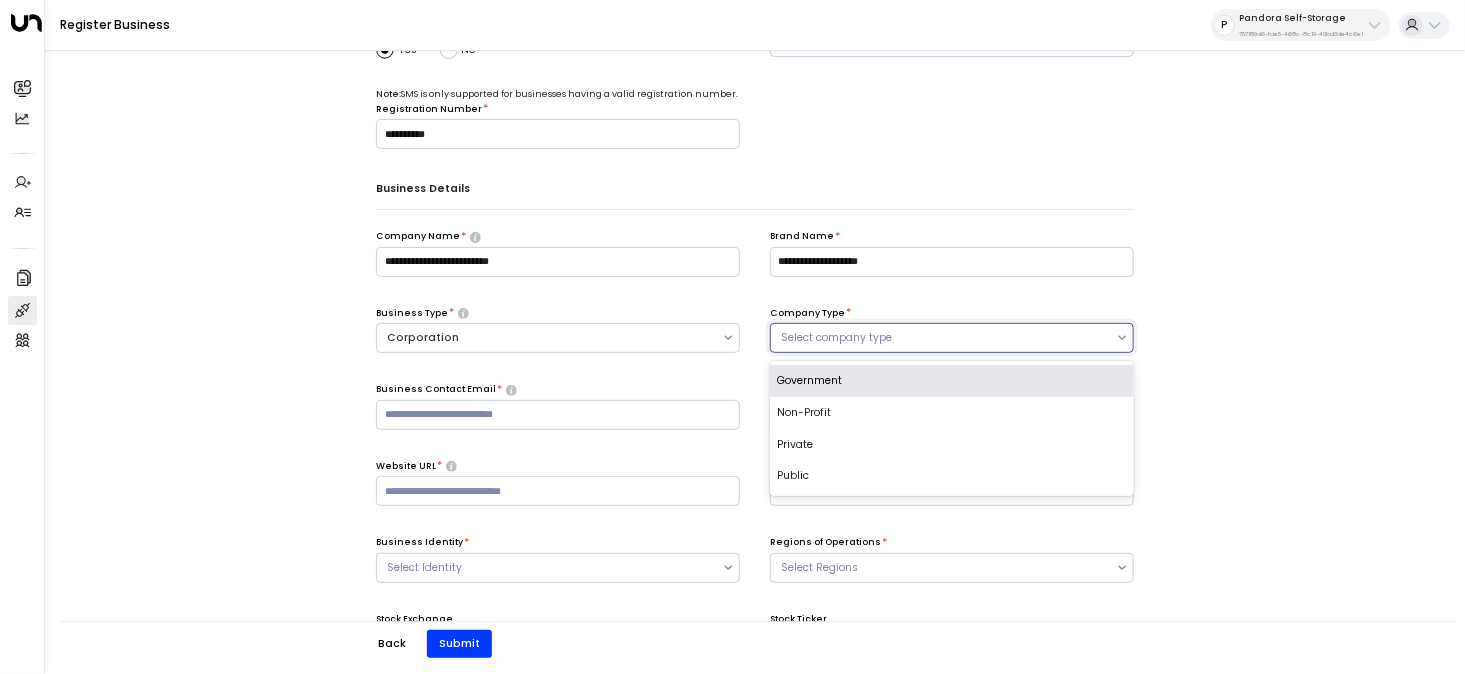 click at bounding box center (943, 338) 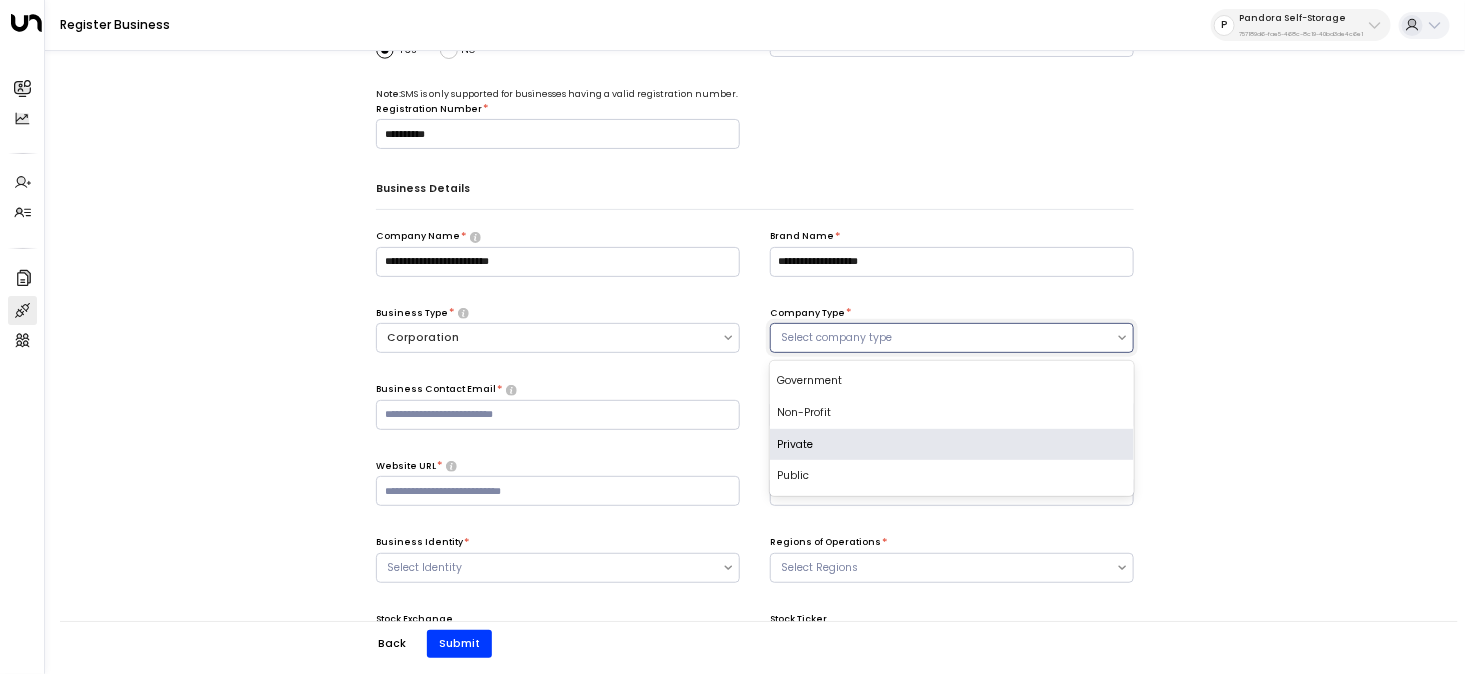 click on "Private" at bounding box center (952, 445) 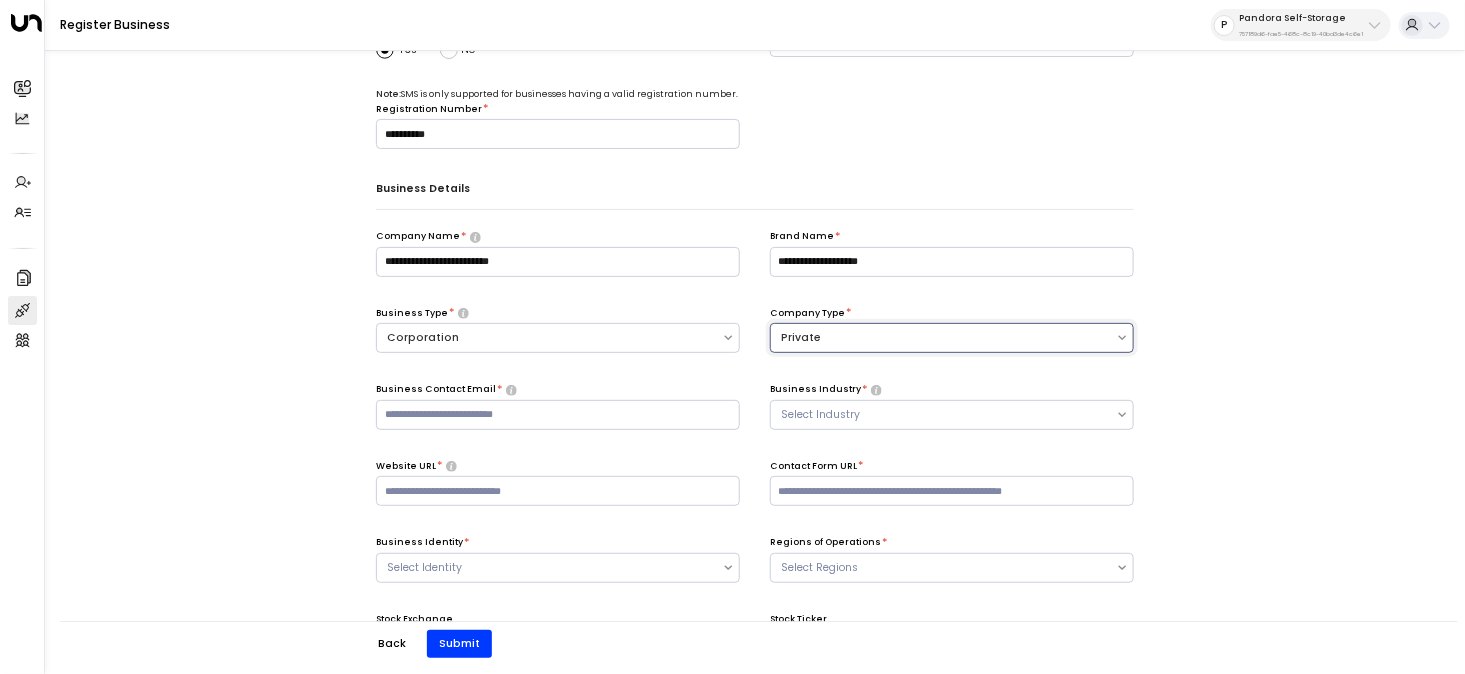 click on "Business Contact Email *" at bounding box center (558, 390) 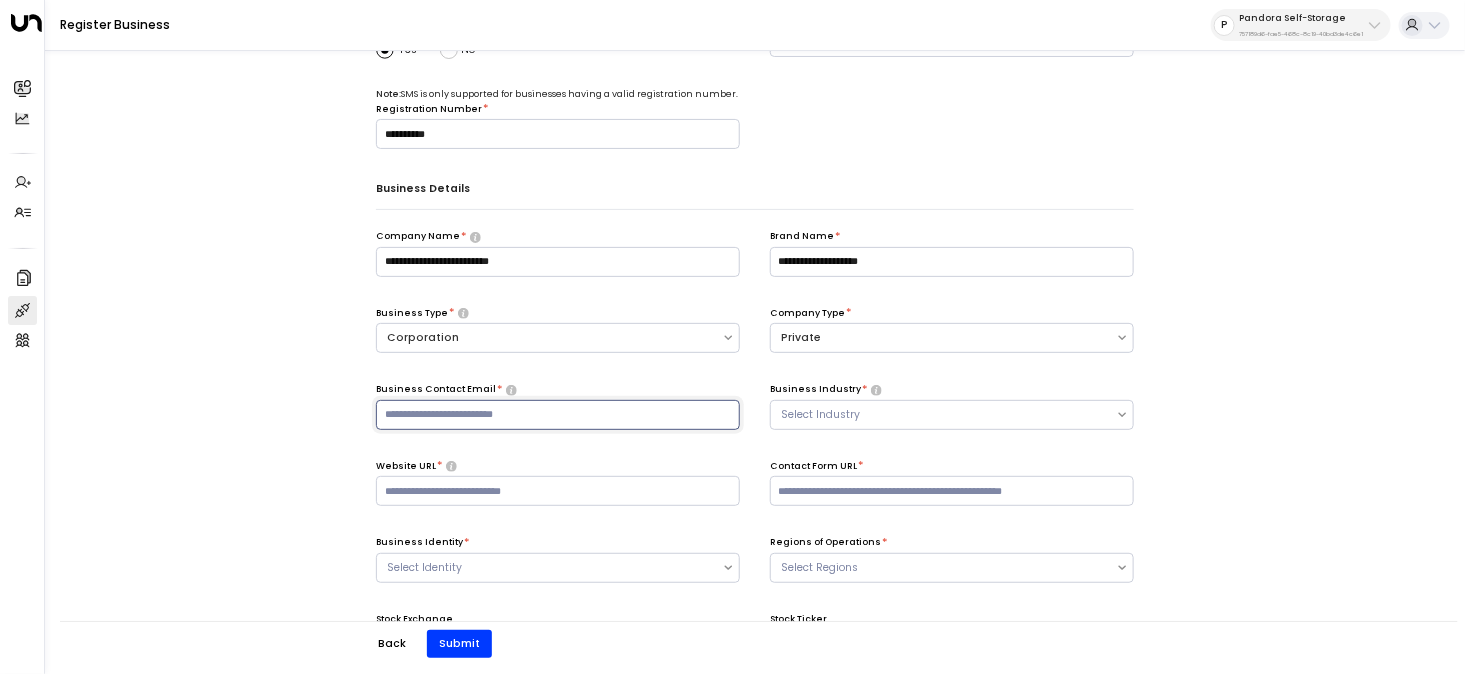 click at bounding box center (558, 415) 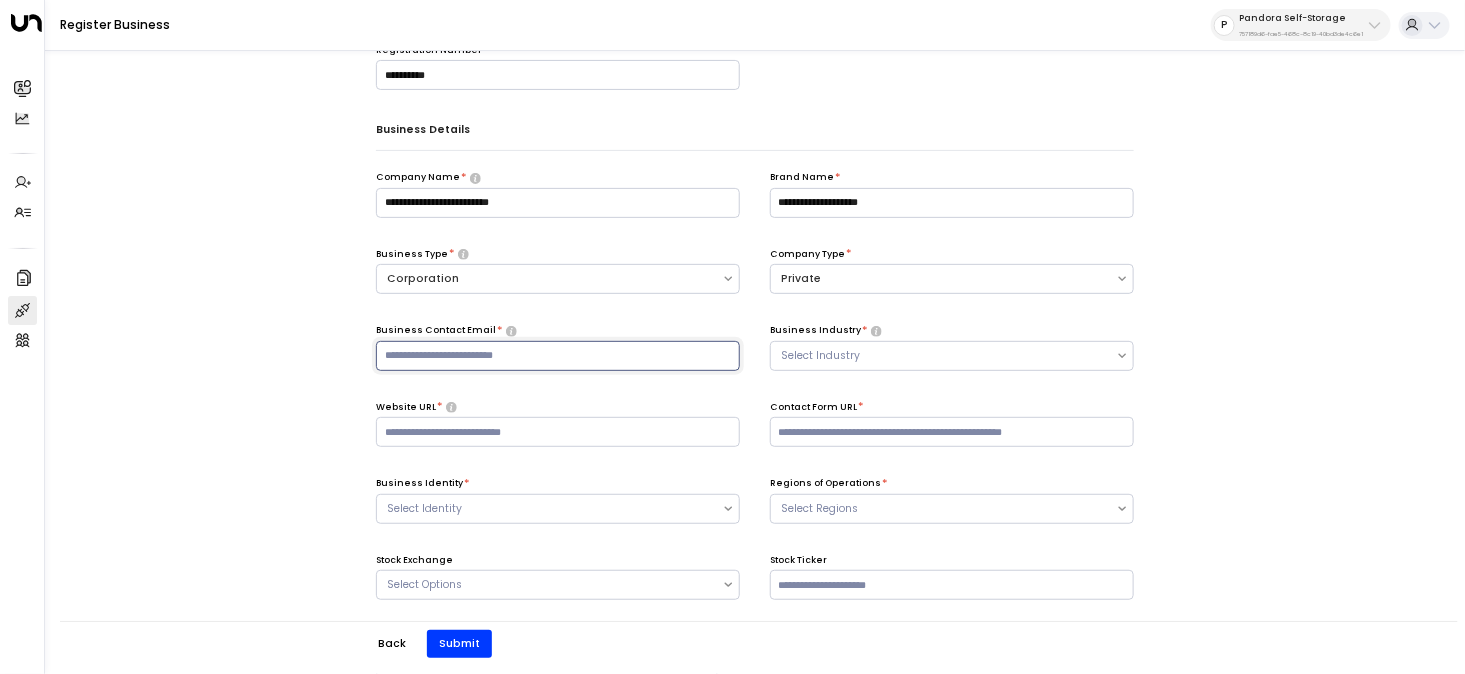 scroll, scrollTop: 182, scrollLeft: 0, axis: vertical 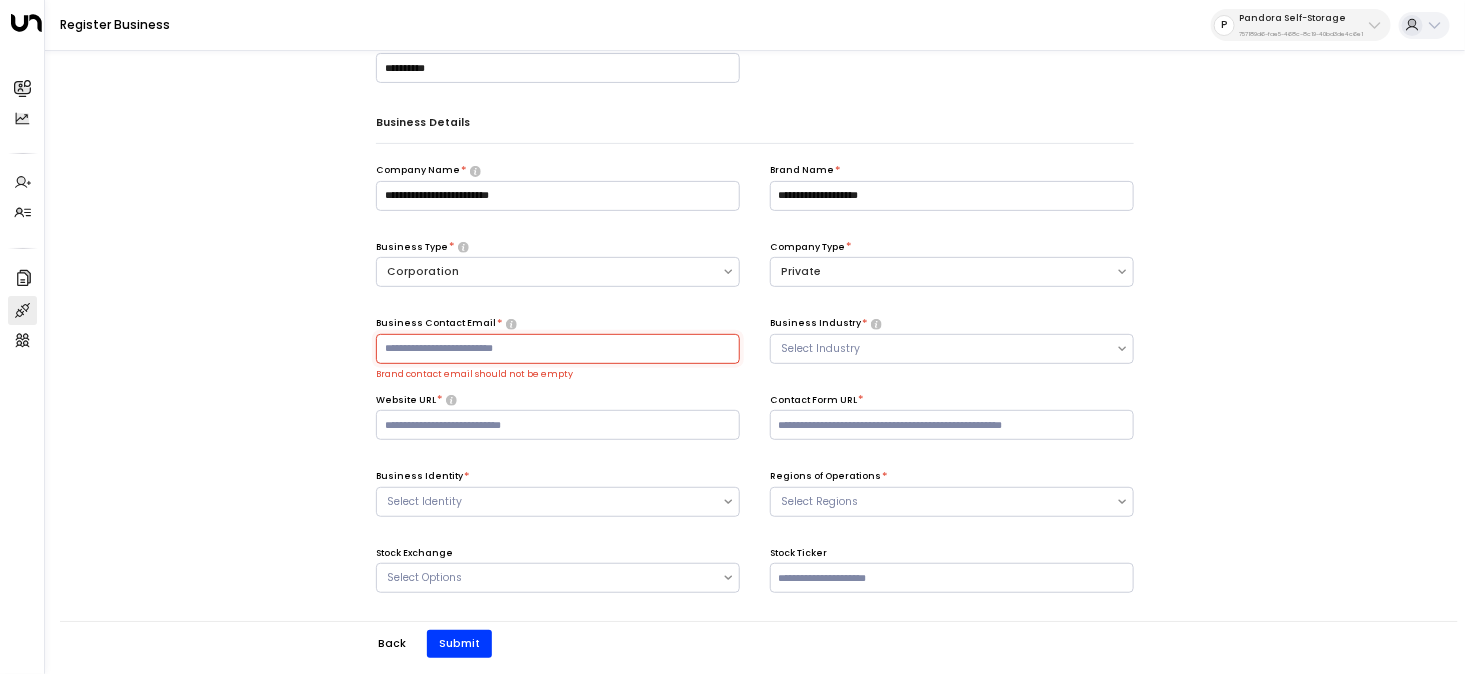 paste on "**********" 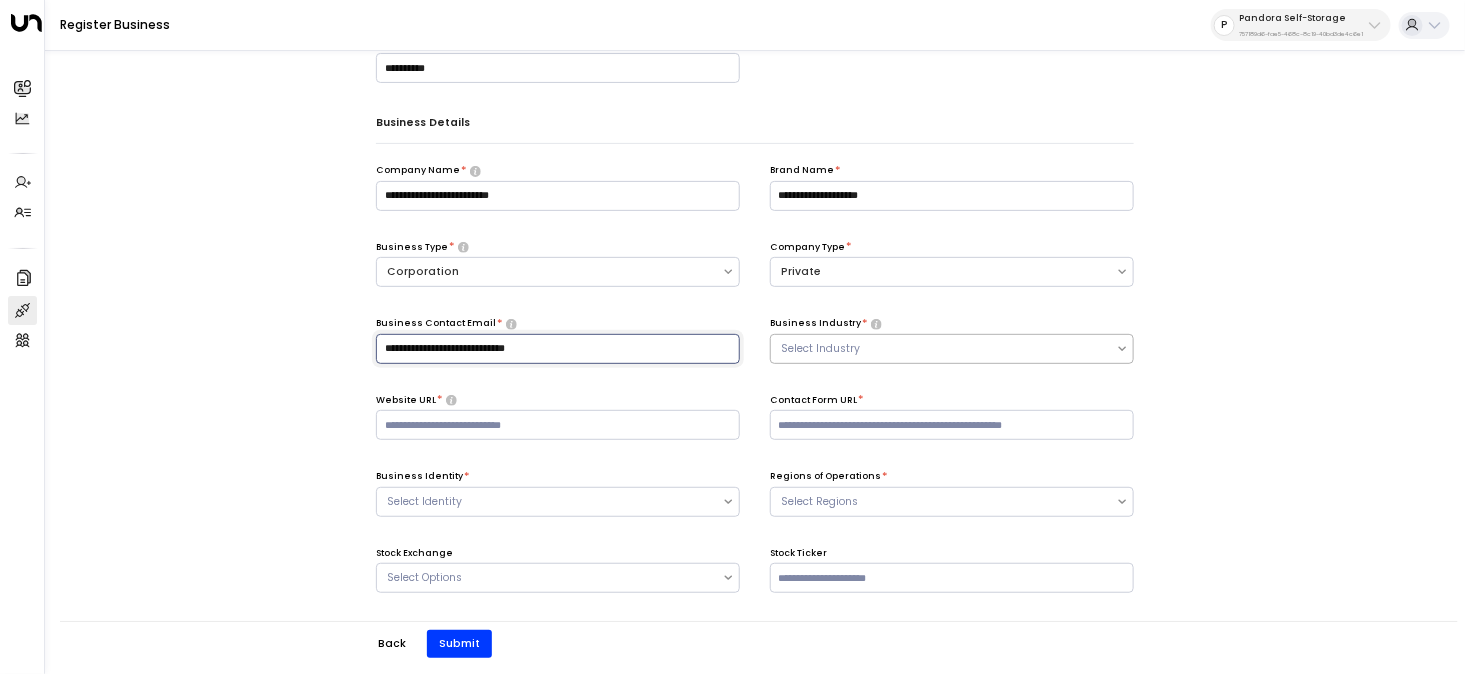 type on "**********" 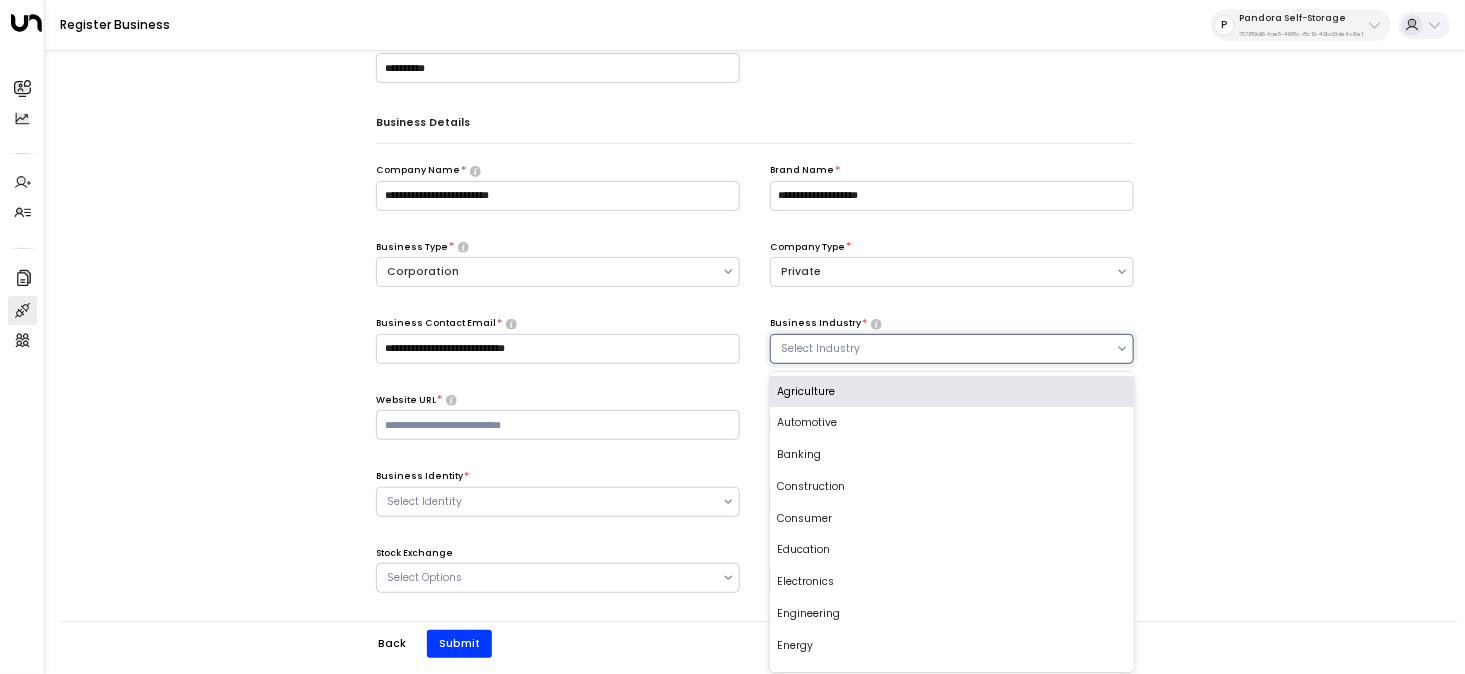 click at bounding box center (943, 349) 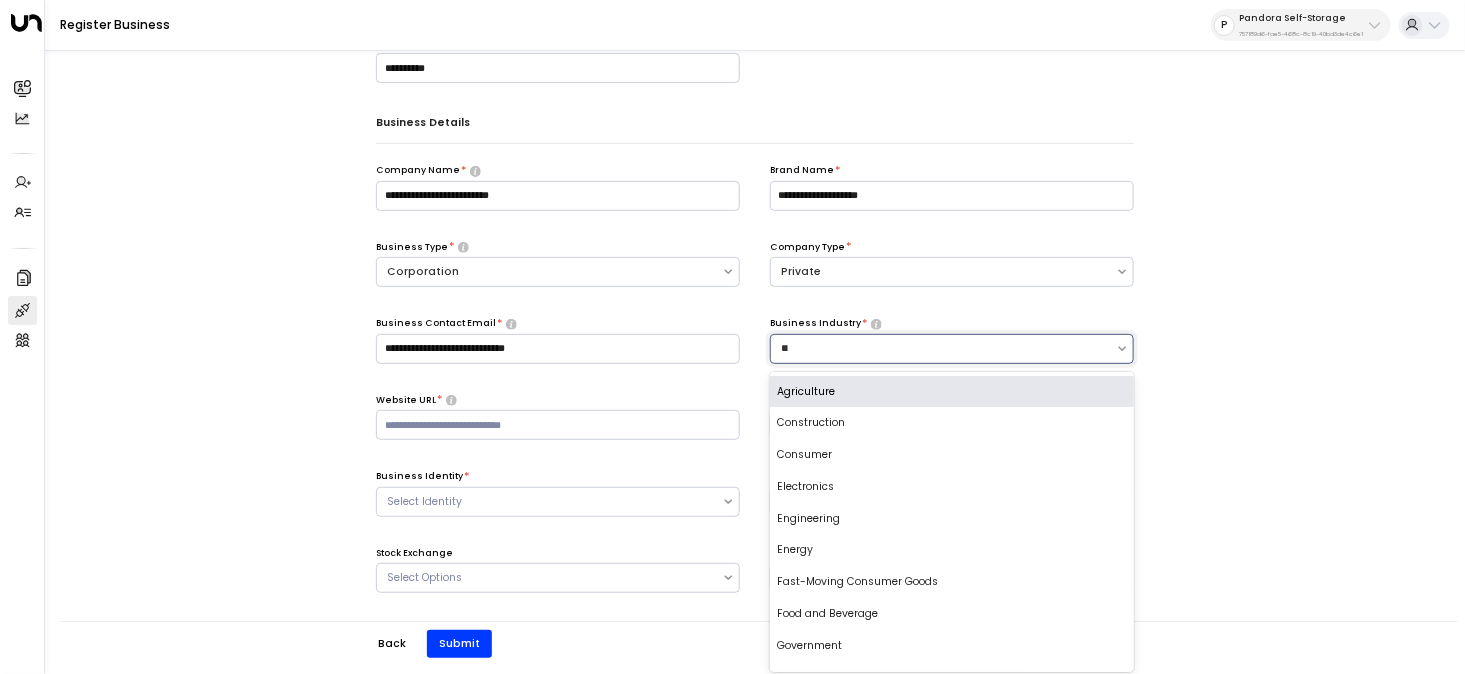 type on "****" 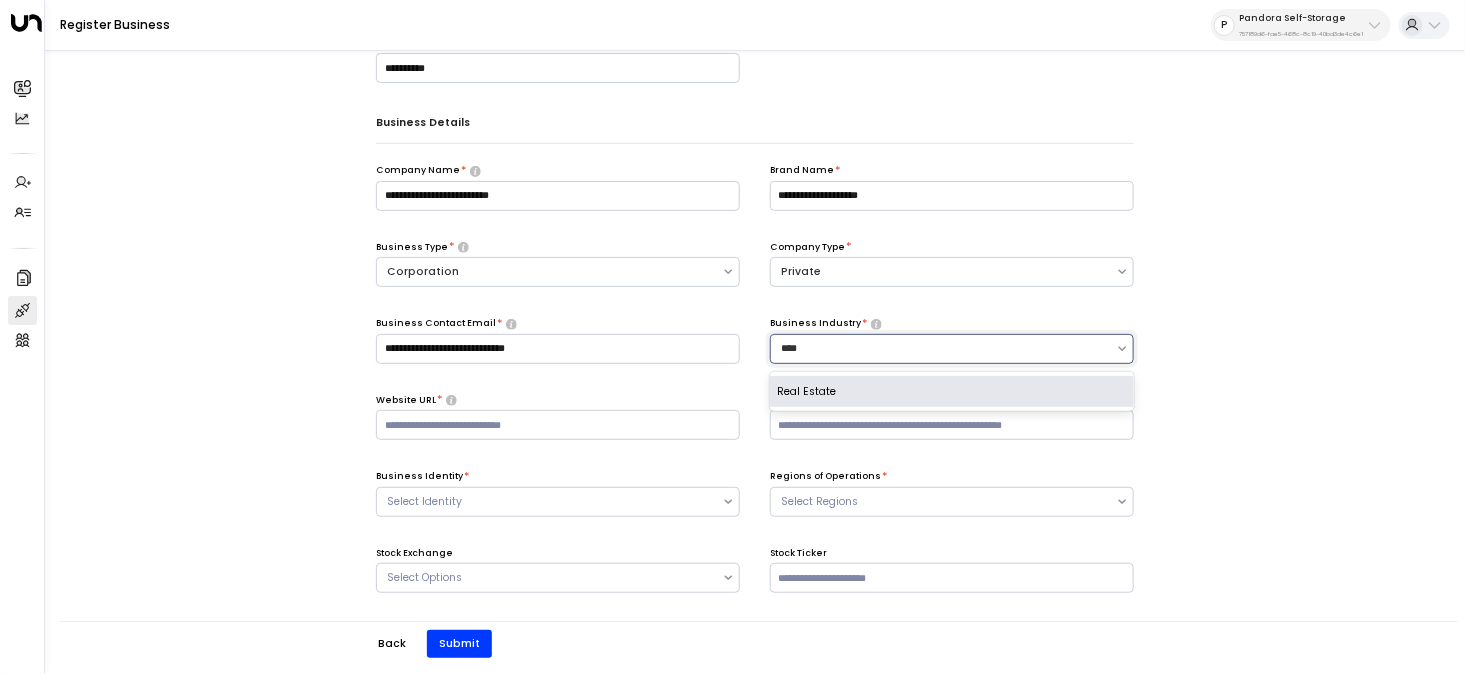 click on "Real Estate" at bounding box center (952, 392) 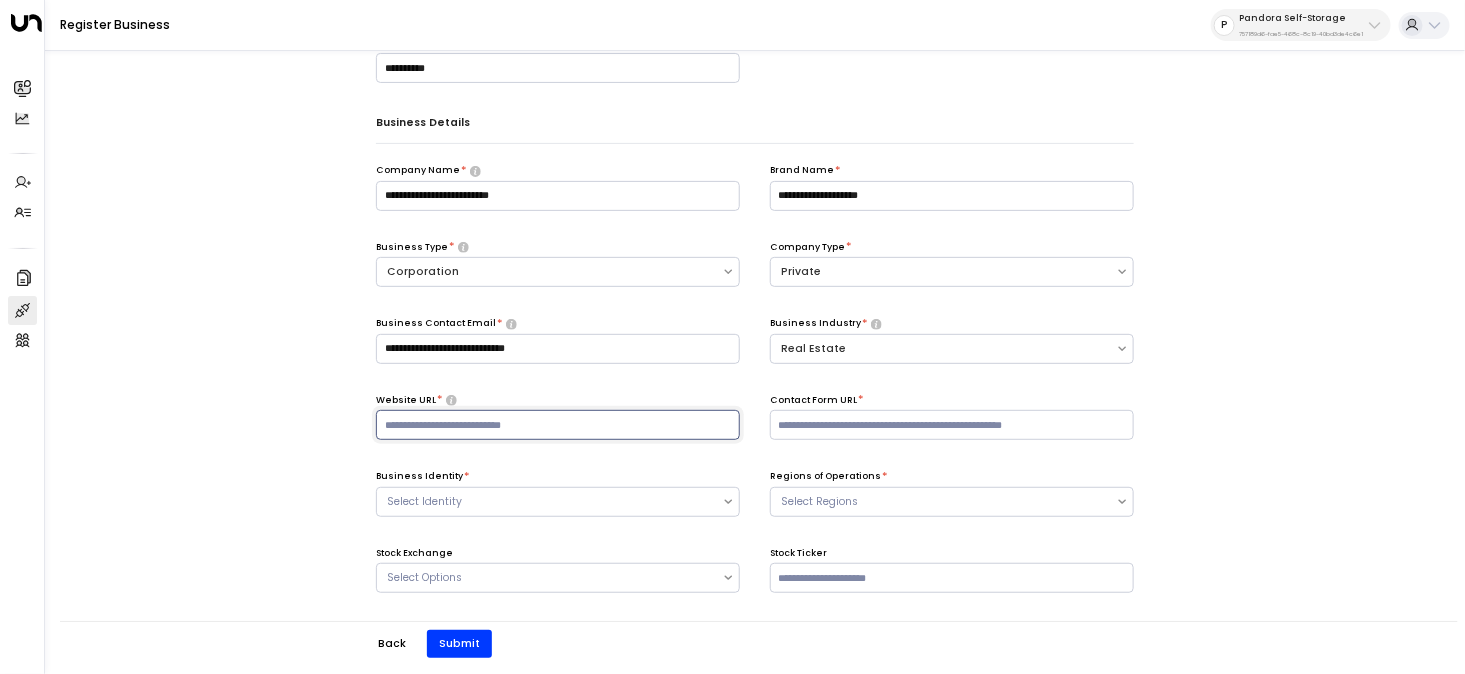 click at bounding box center (558, 425) 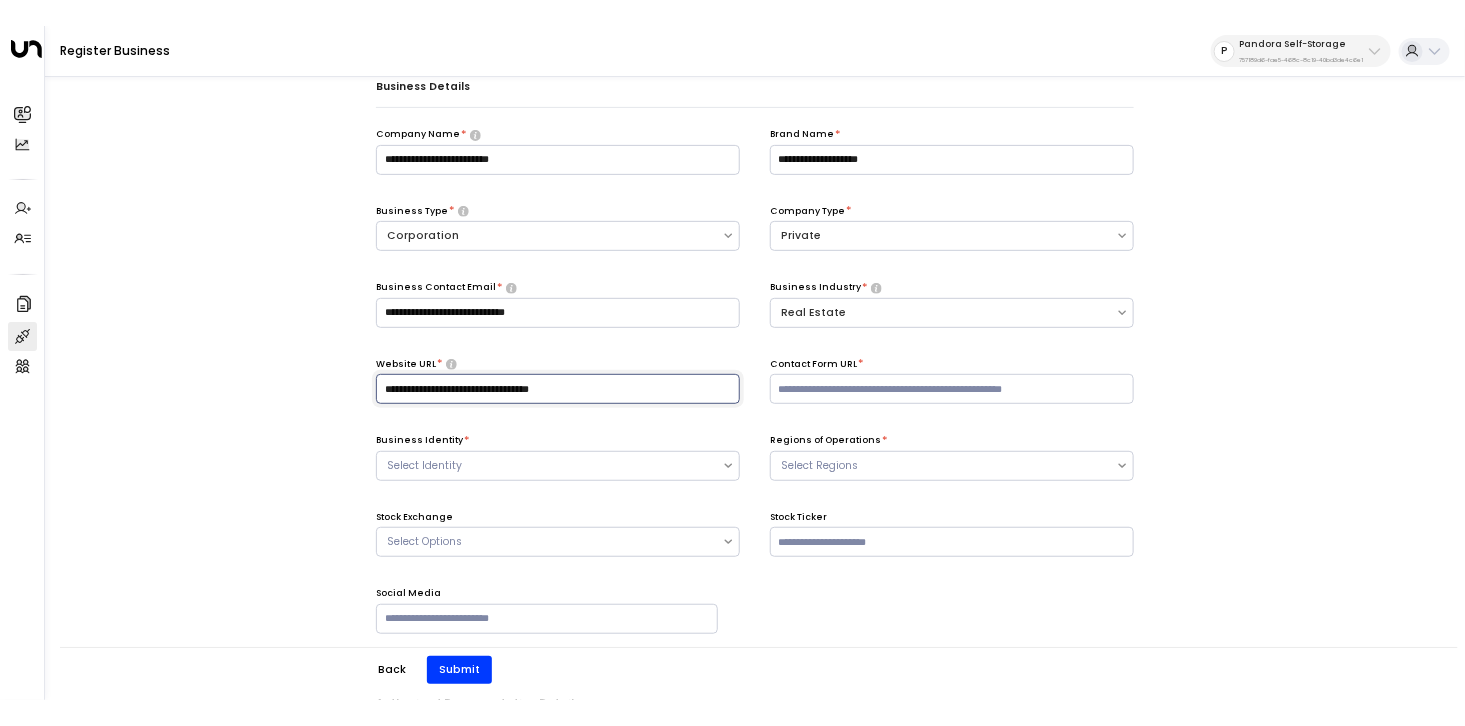 scroll, scrollTop: 245, scrollLeft: 0, axis: vertical 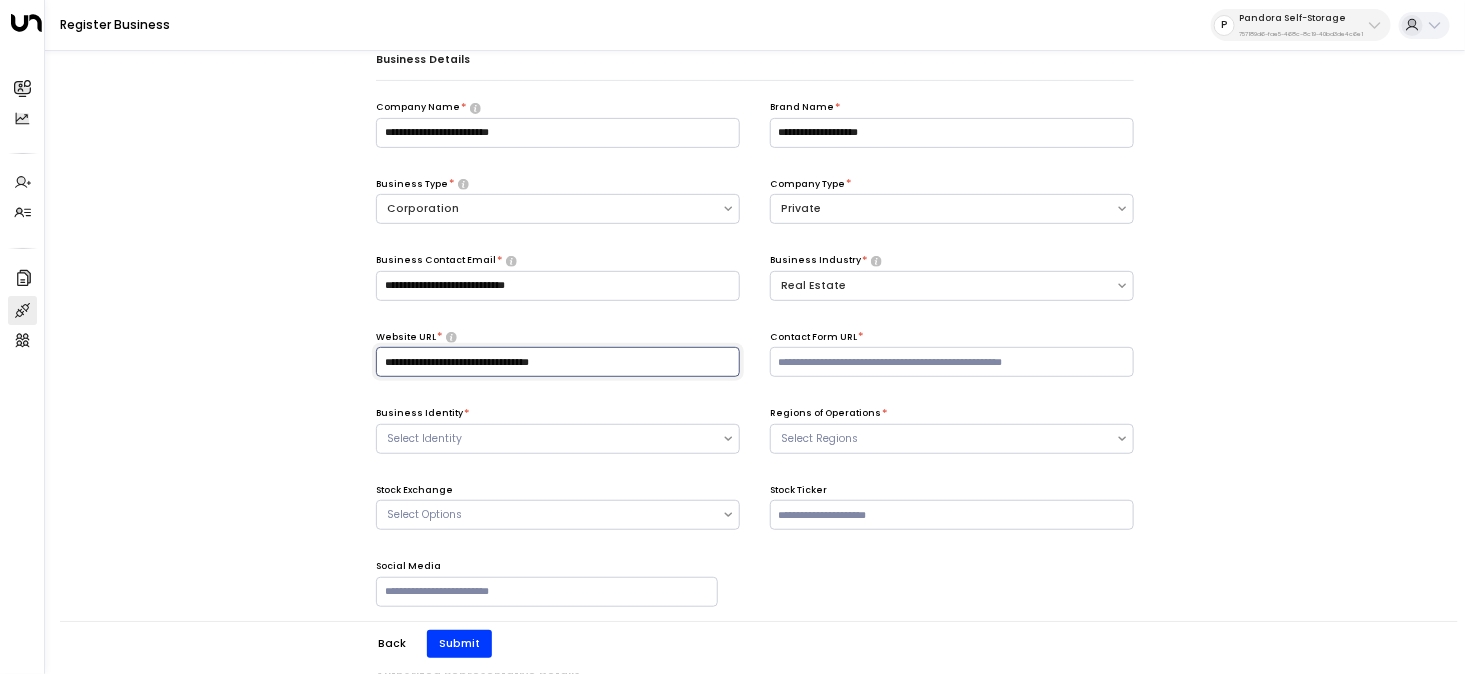 type on "**********" 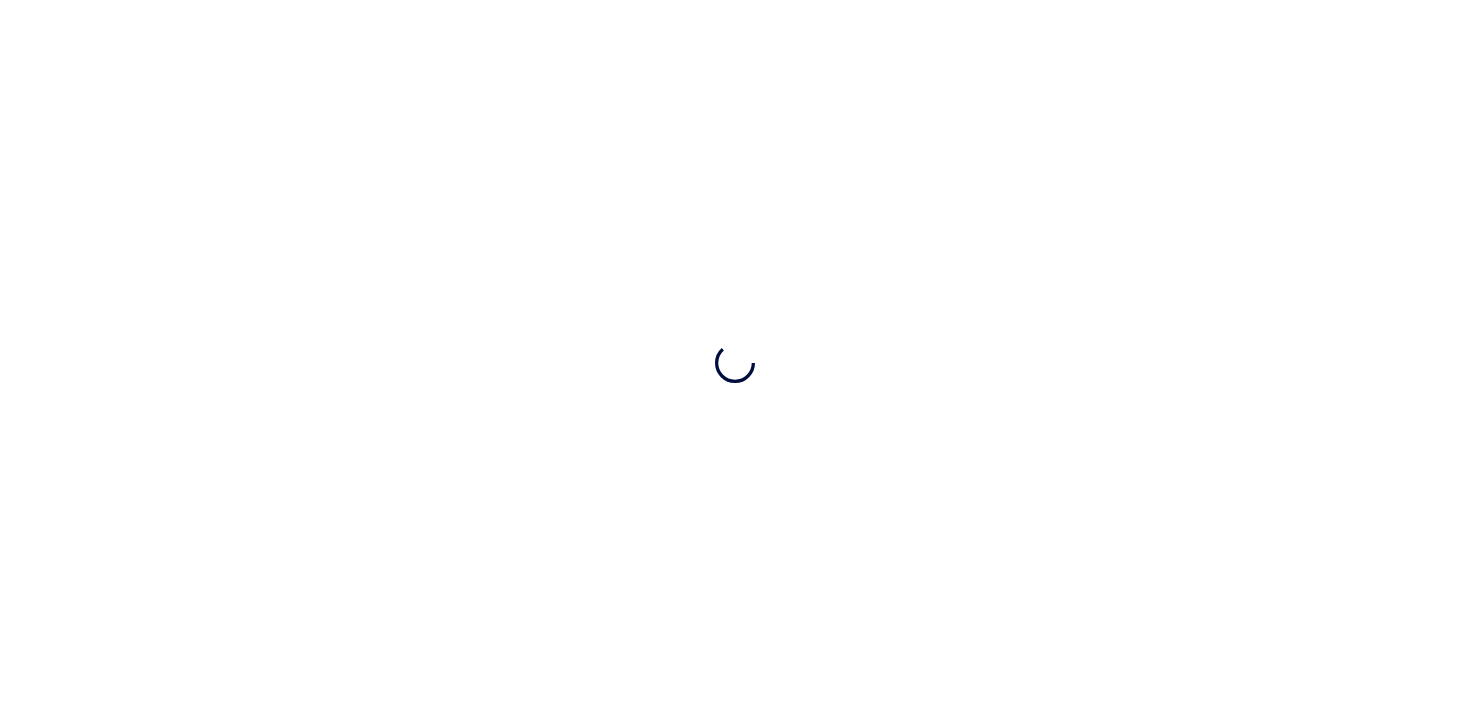 scroll, scrollTop: 0, scrollLeft: 0, axis: both 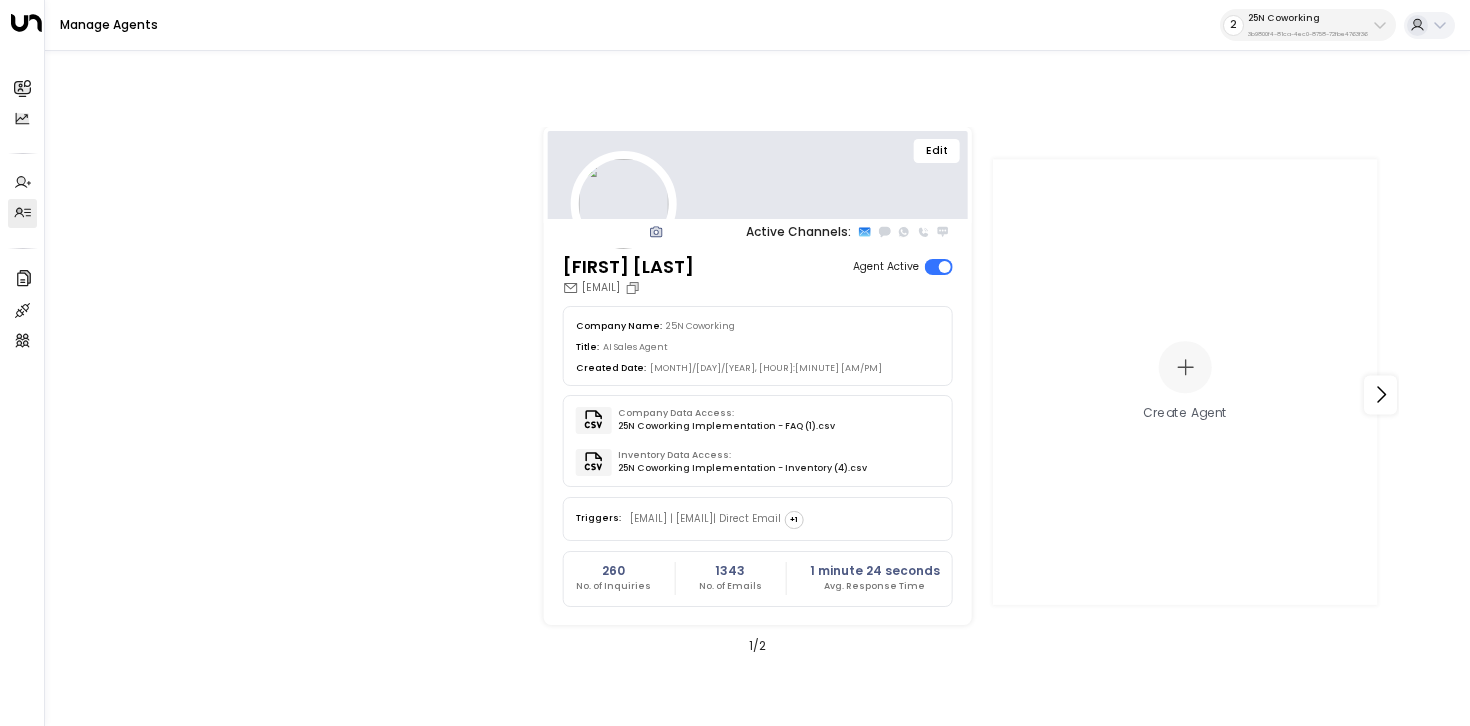 click on "25N Coworking 3b9800f4-81ca-4ec0-8758-72fbe4763f36" at bounding box center (1308, 25) 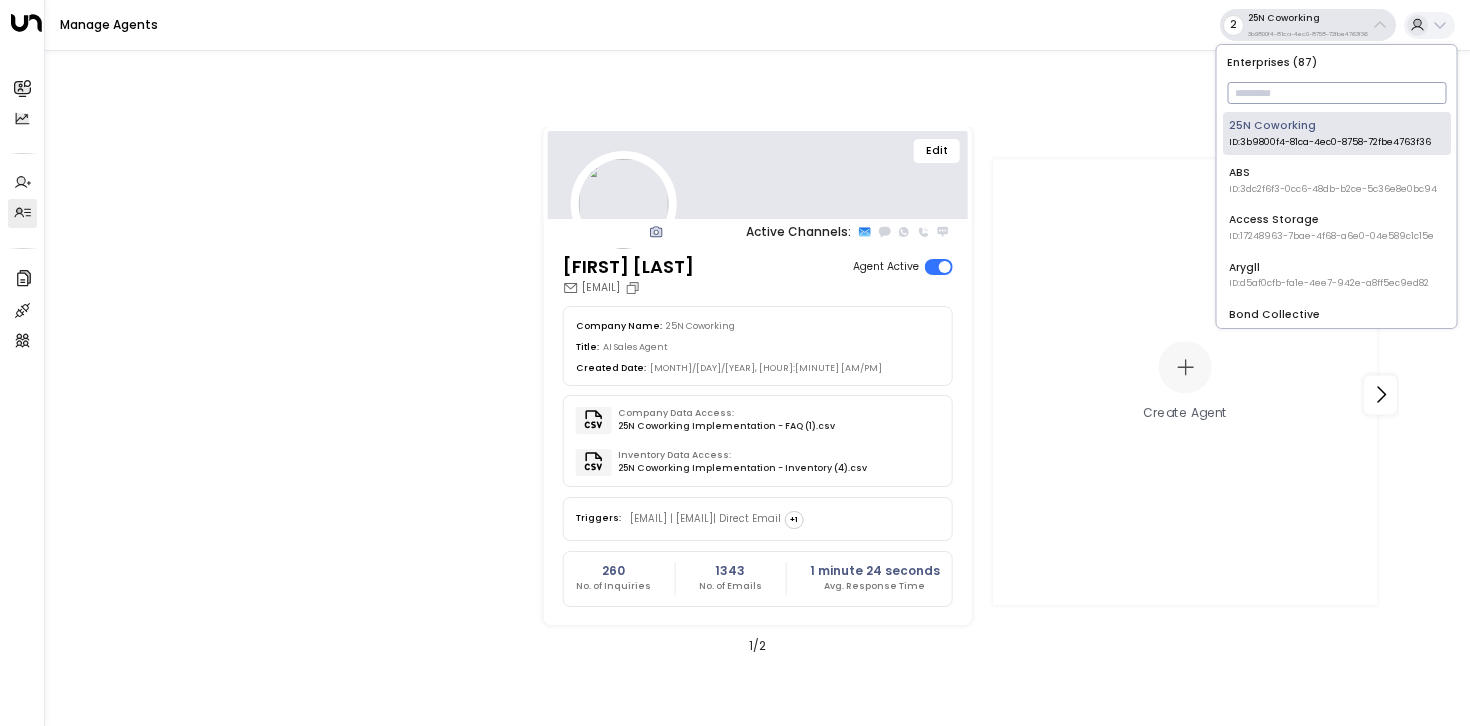 click at bounding box center (1336, 93) 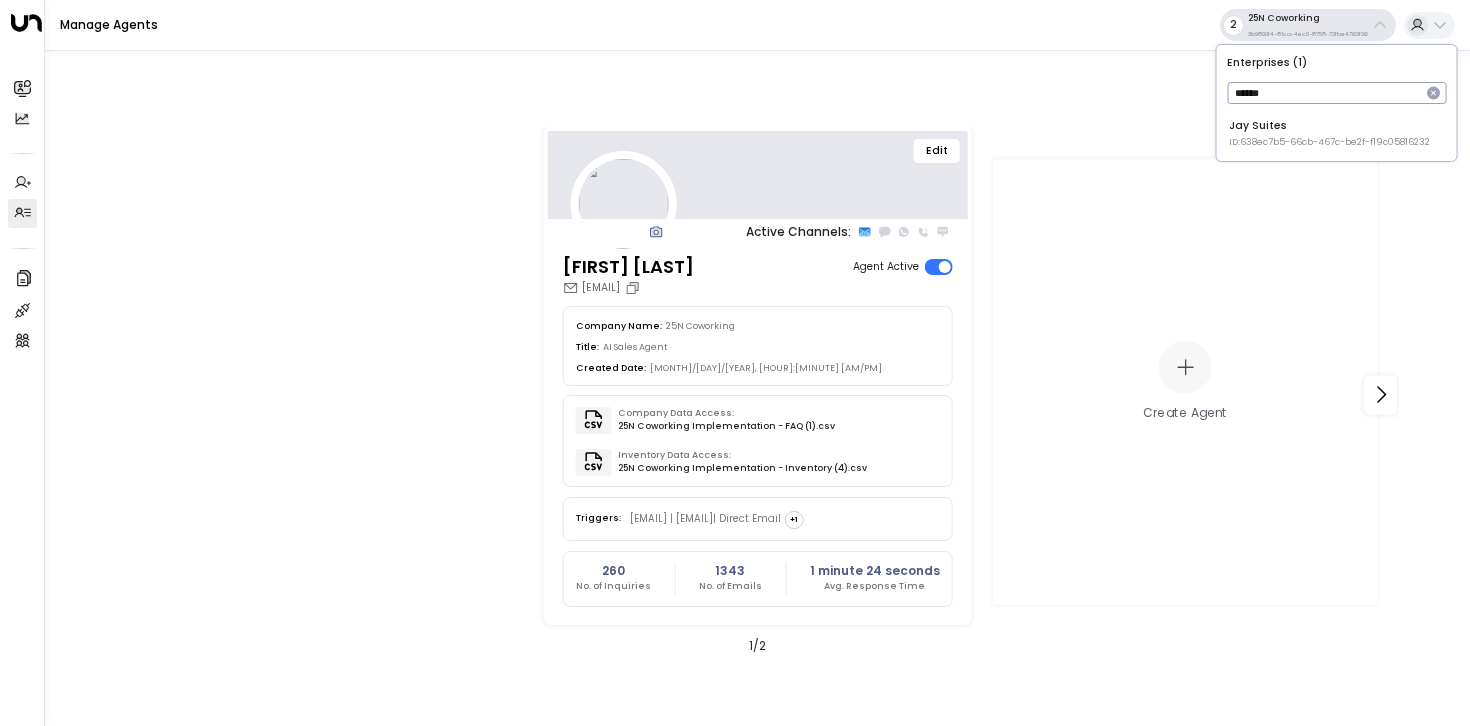 type on "******" 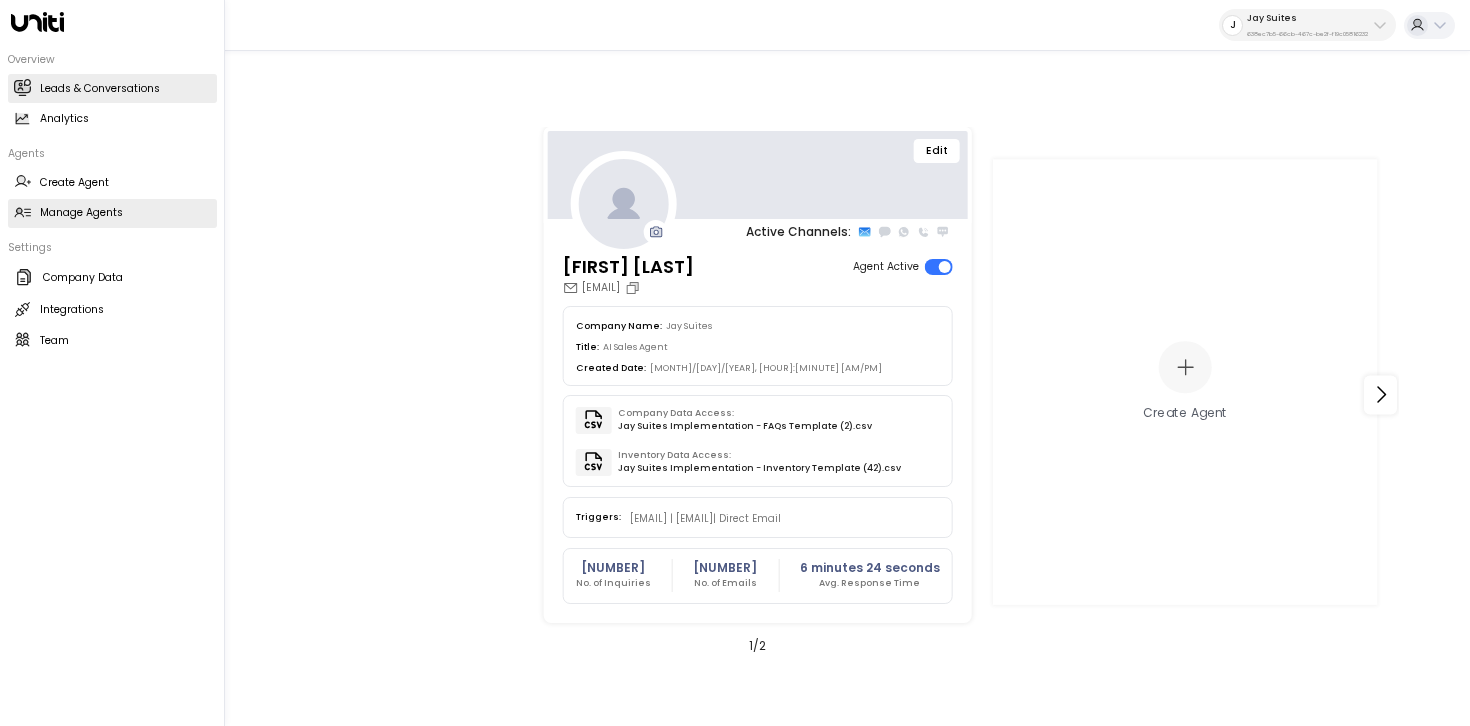 click 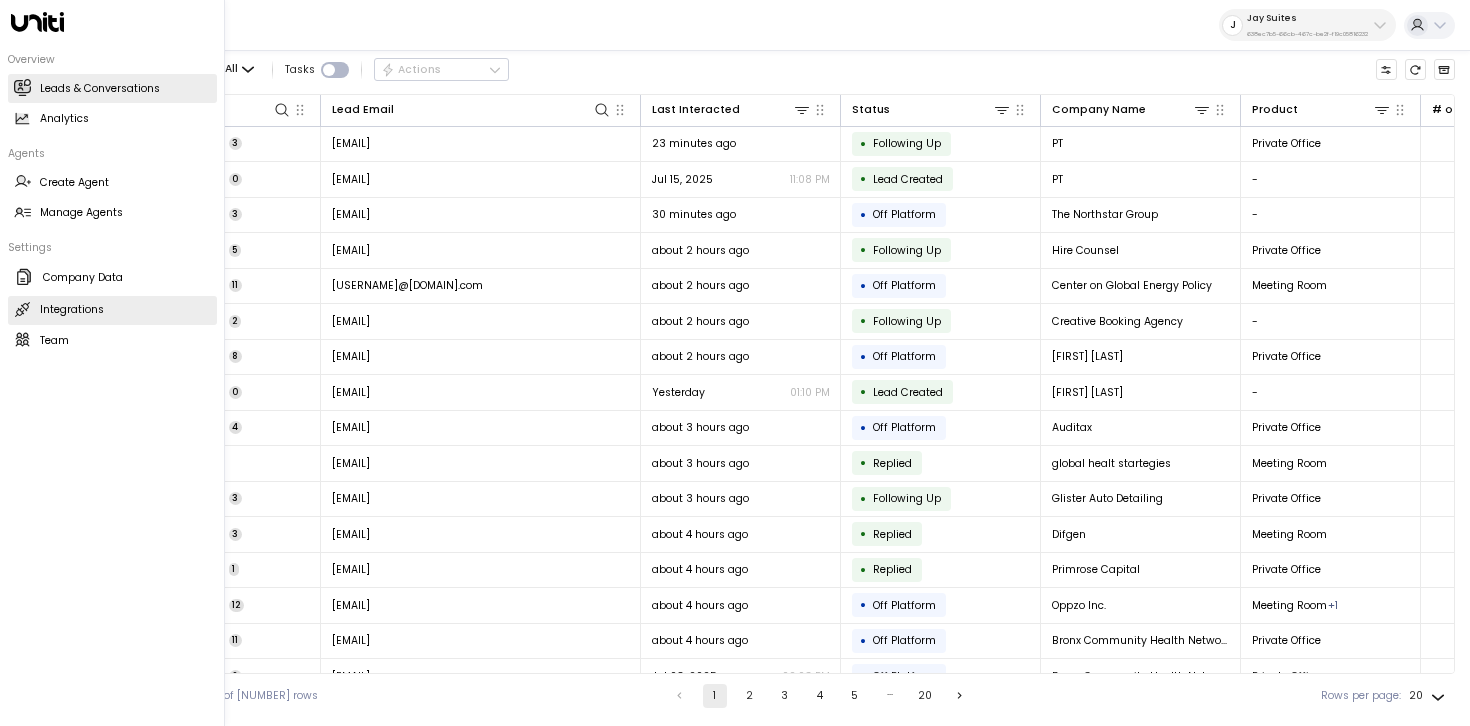 click on "Integrations" at bounding box center (72, 310) 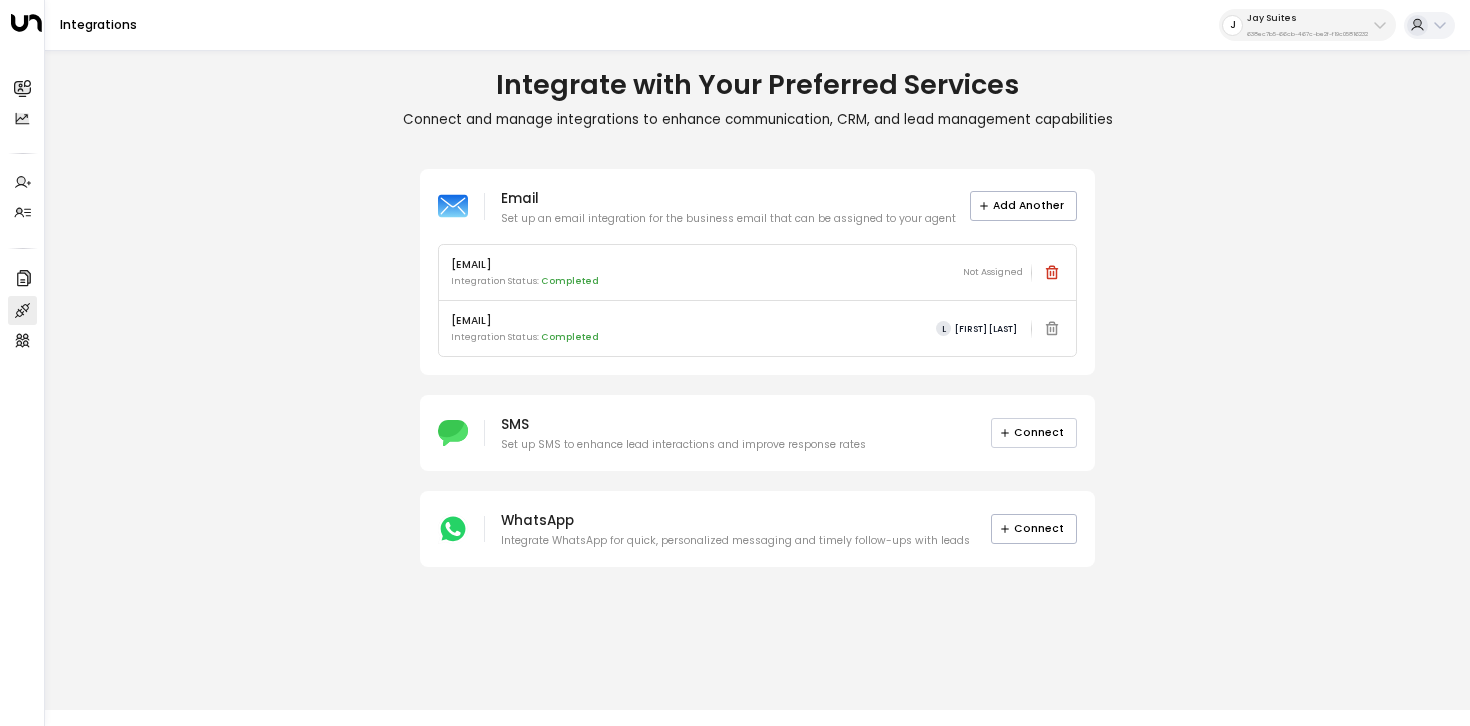 click on "Connect" at bounding box center (1034, 433) 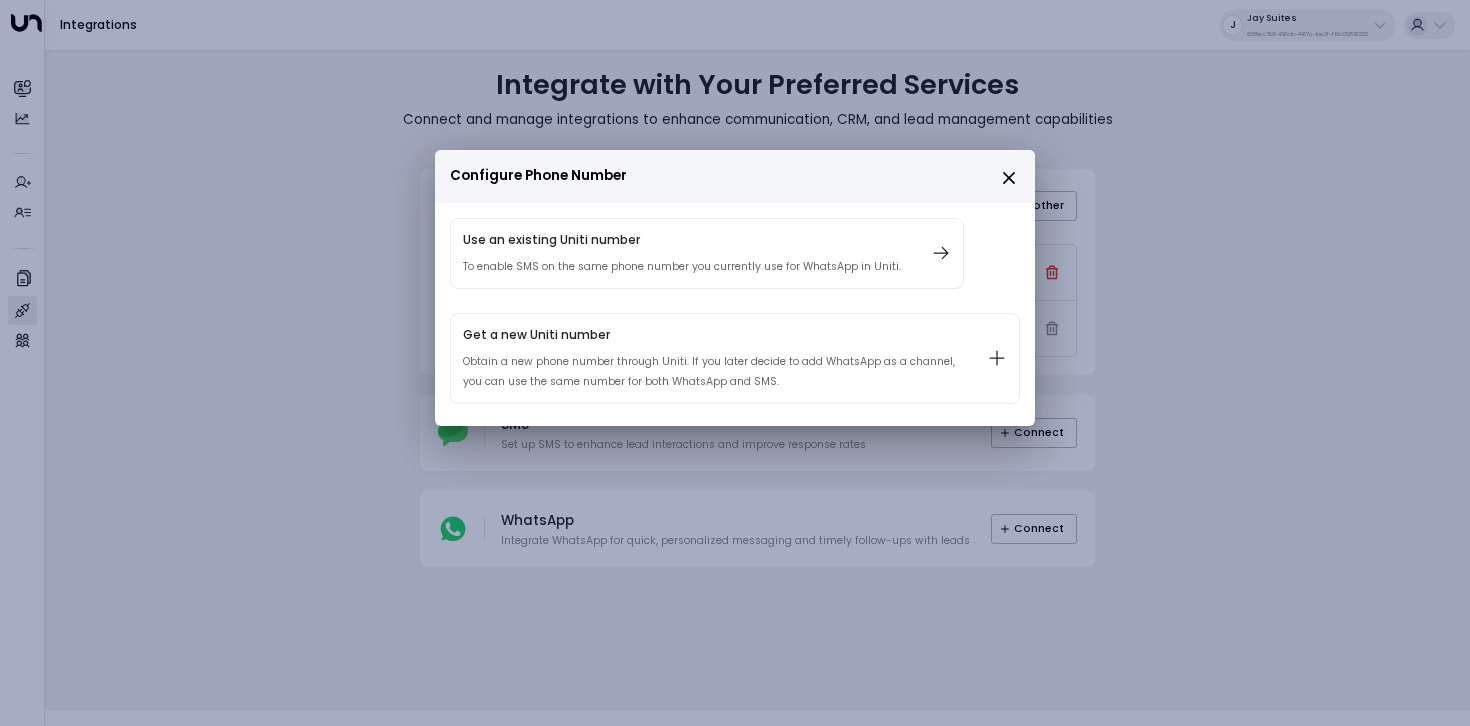 click on "Configure Phone Number Use an existing Uniti number To enable SMS on the same phone number you currently use for WhatsApp in Uniti. Get a new Uniti number Obtain a new phone number through Uniti. If you later decide to add WhatsApp as a channel, you can use the same number for both WhatsApp and SMS." at bounding box center (735, 513) 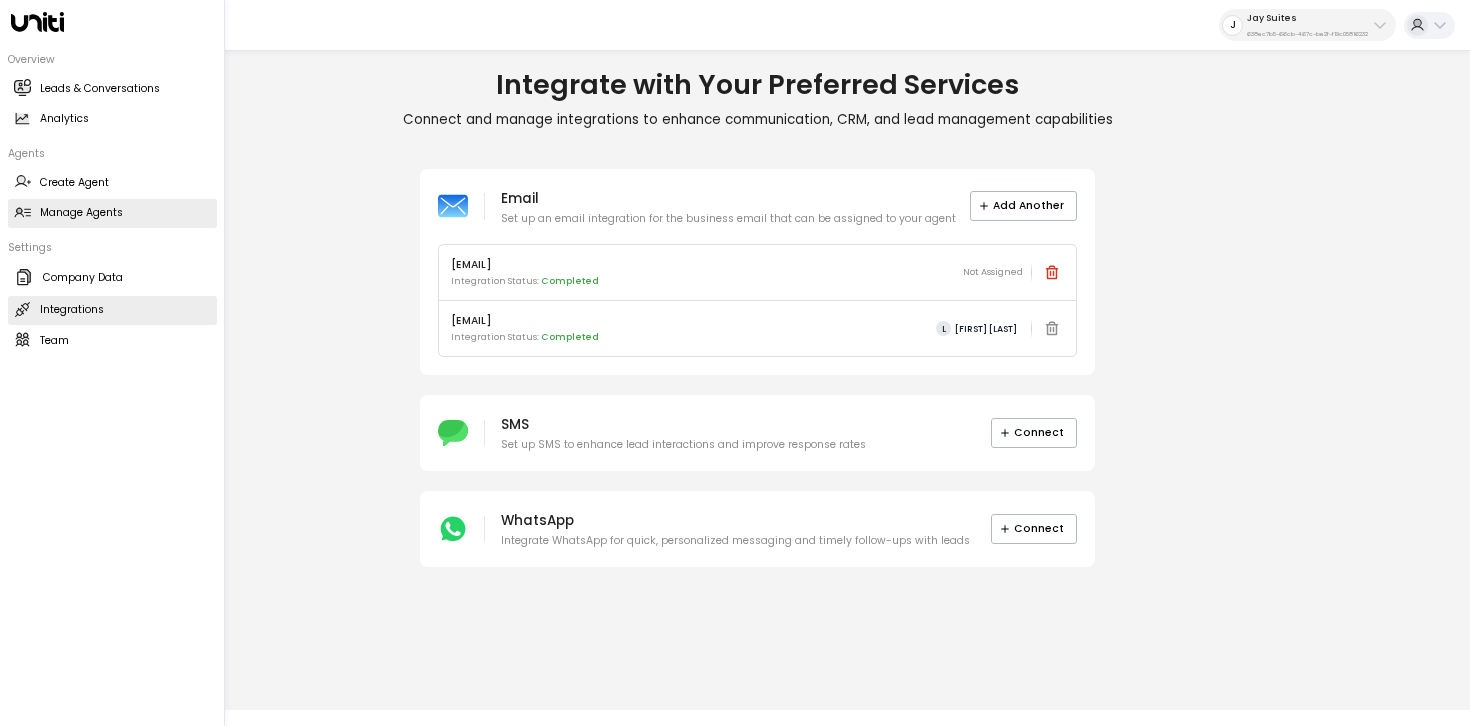 click on "Manage Agents" at bounding box center [81, 213] 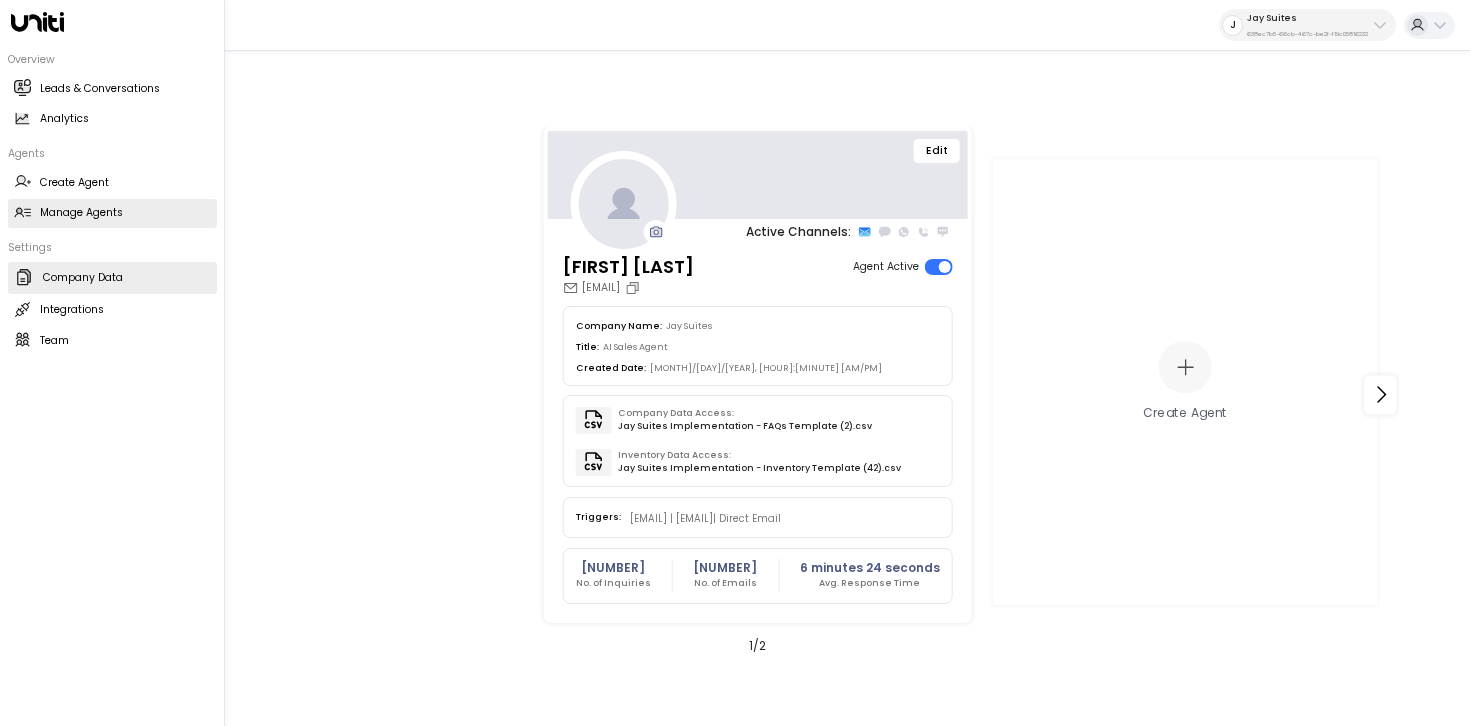 click on "Company Data" at bounding box center [83, 278] 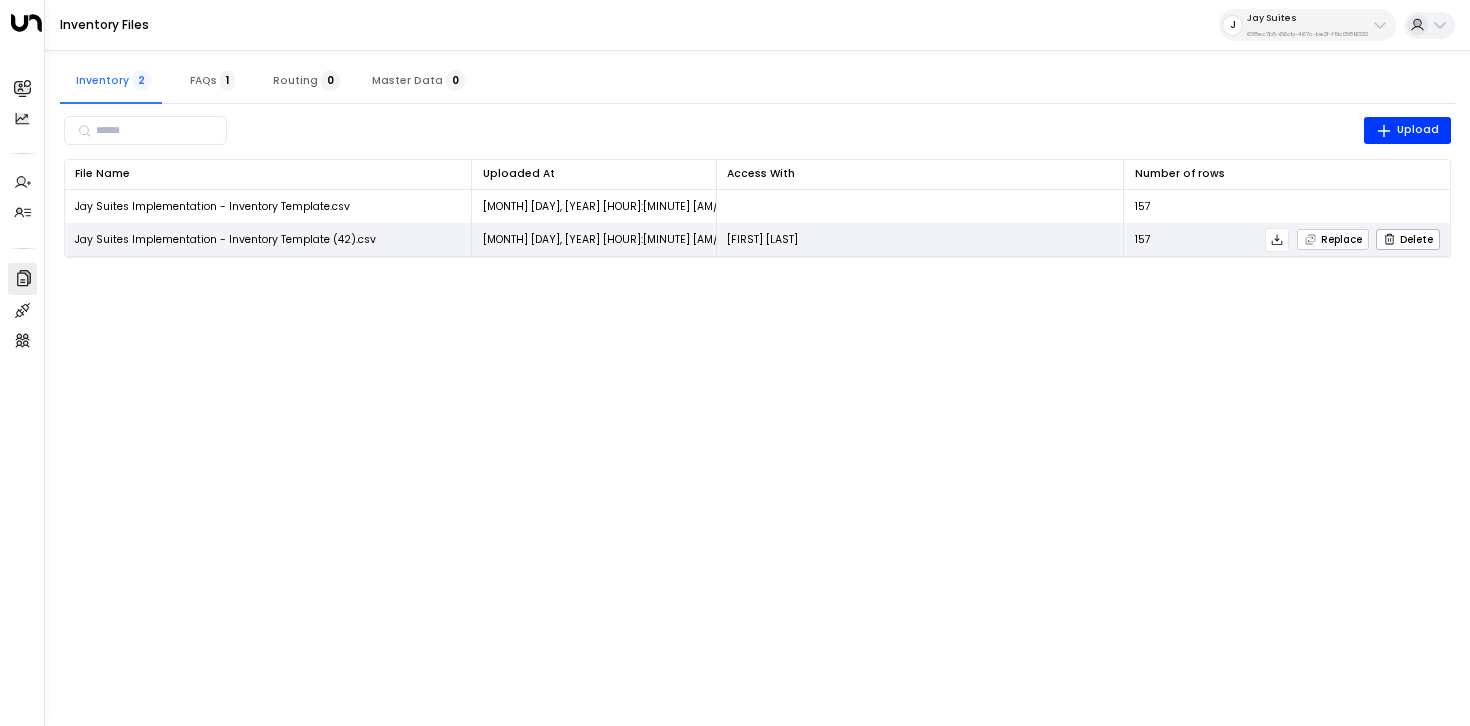 click on "Replace" at bounding box center (1333, 239) 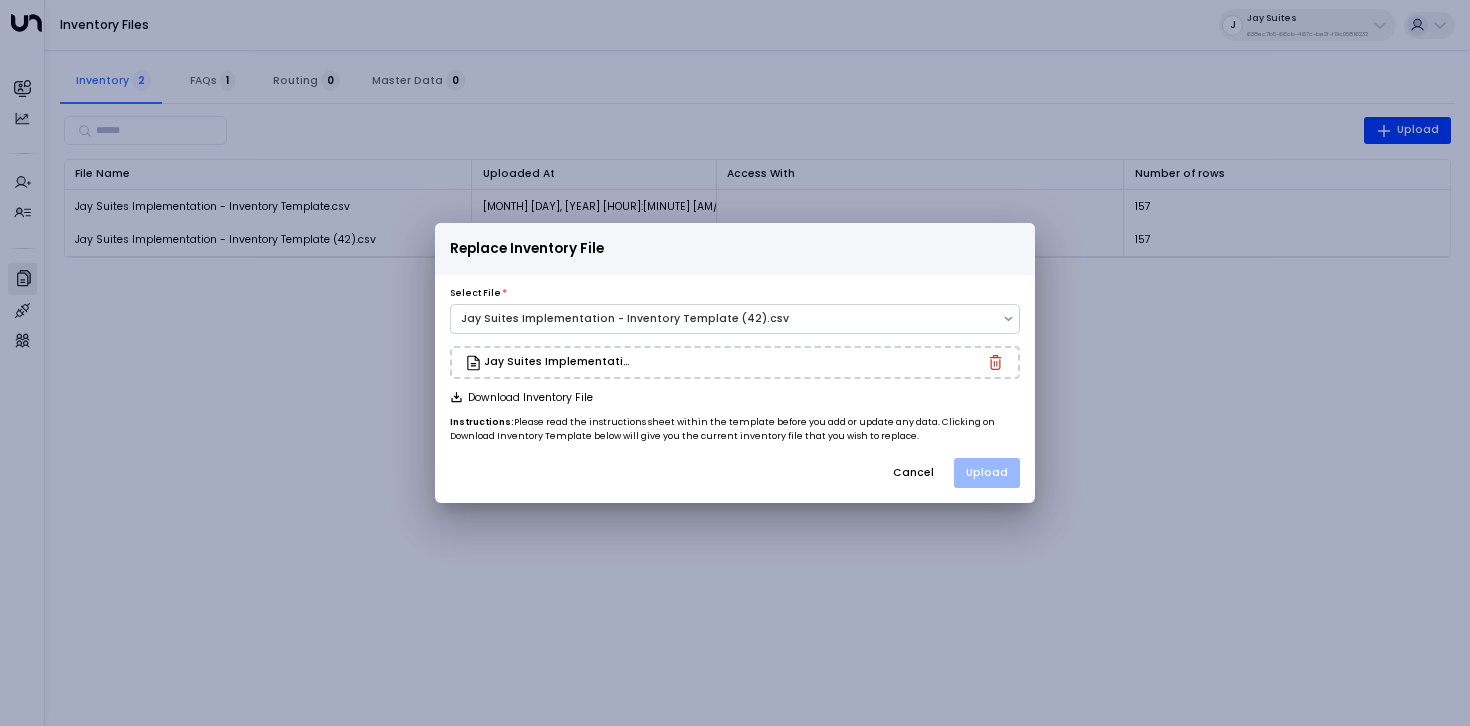 click on "Upload" at bounding box center (987, 473) 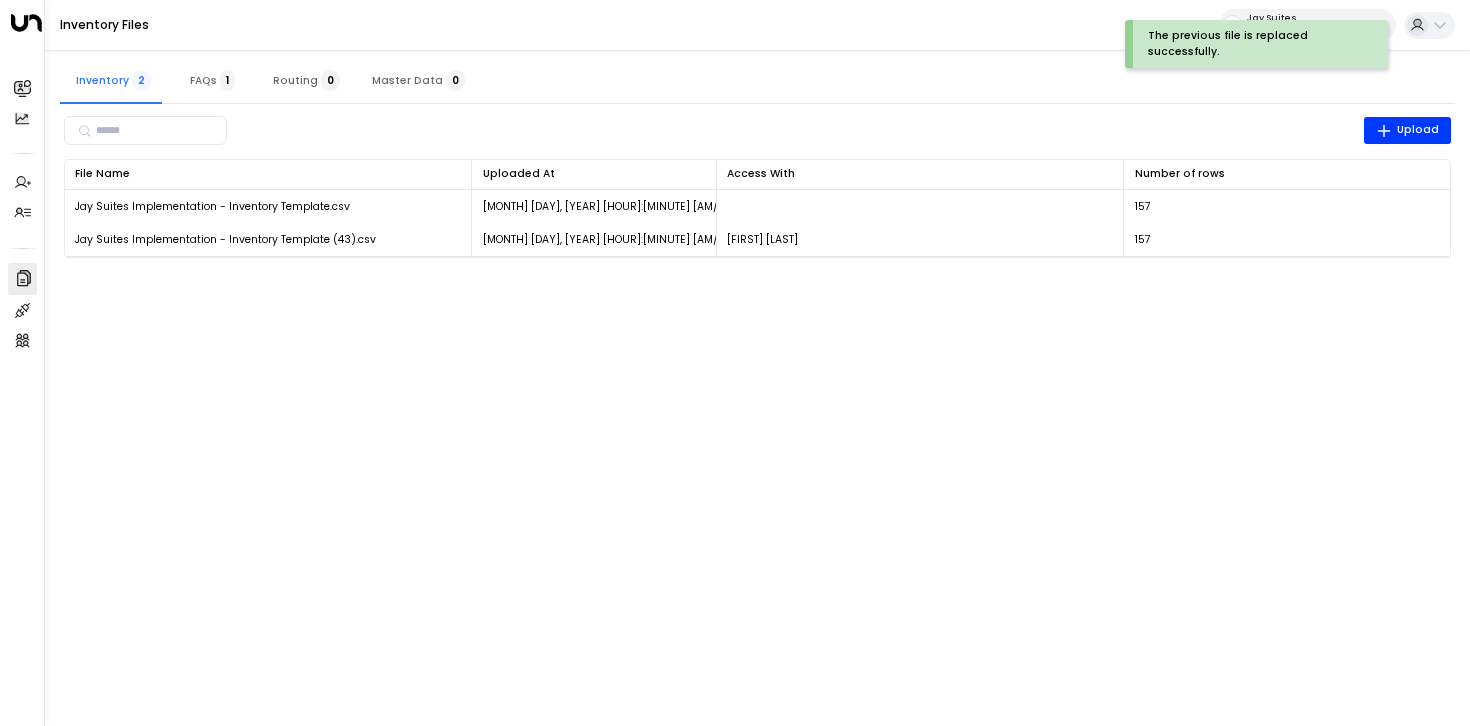 type 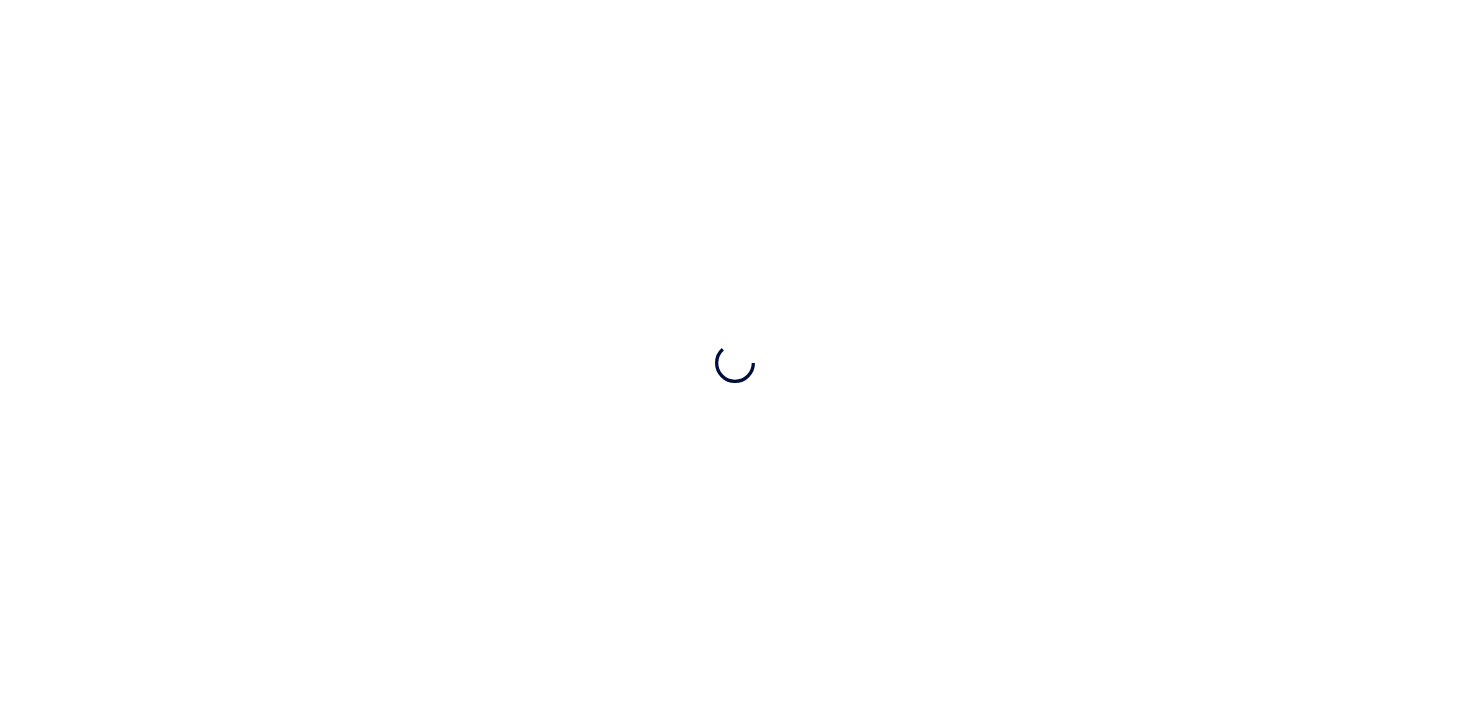 scroll, scrollTop: 0, scrollLeft: 0, axis: both 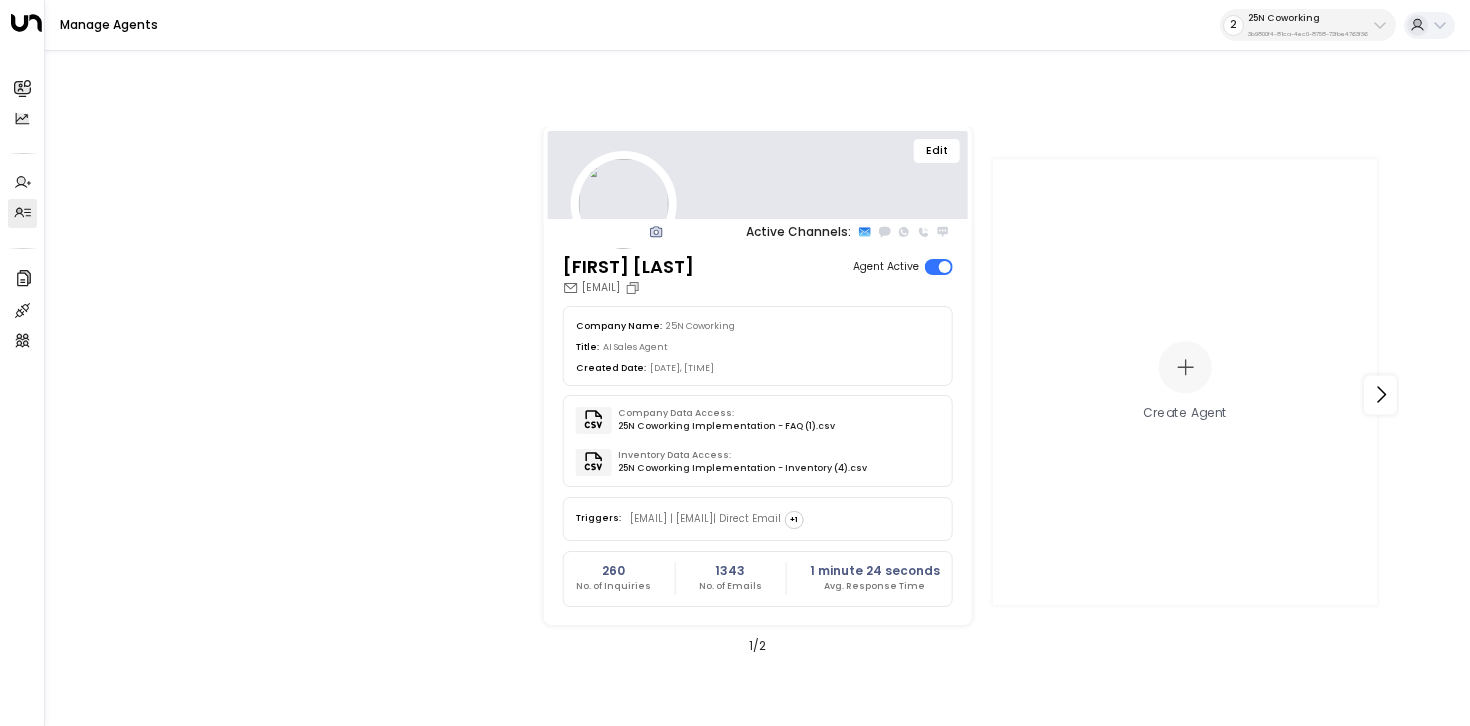 click on "Manage Agents 2 25N Coworking 3b9800f4-81ca-4ec0-8758-72fbe4763f36" at bounding box center (757, 25) 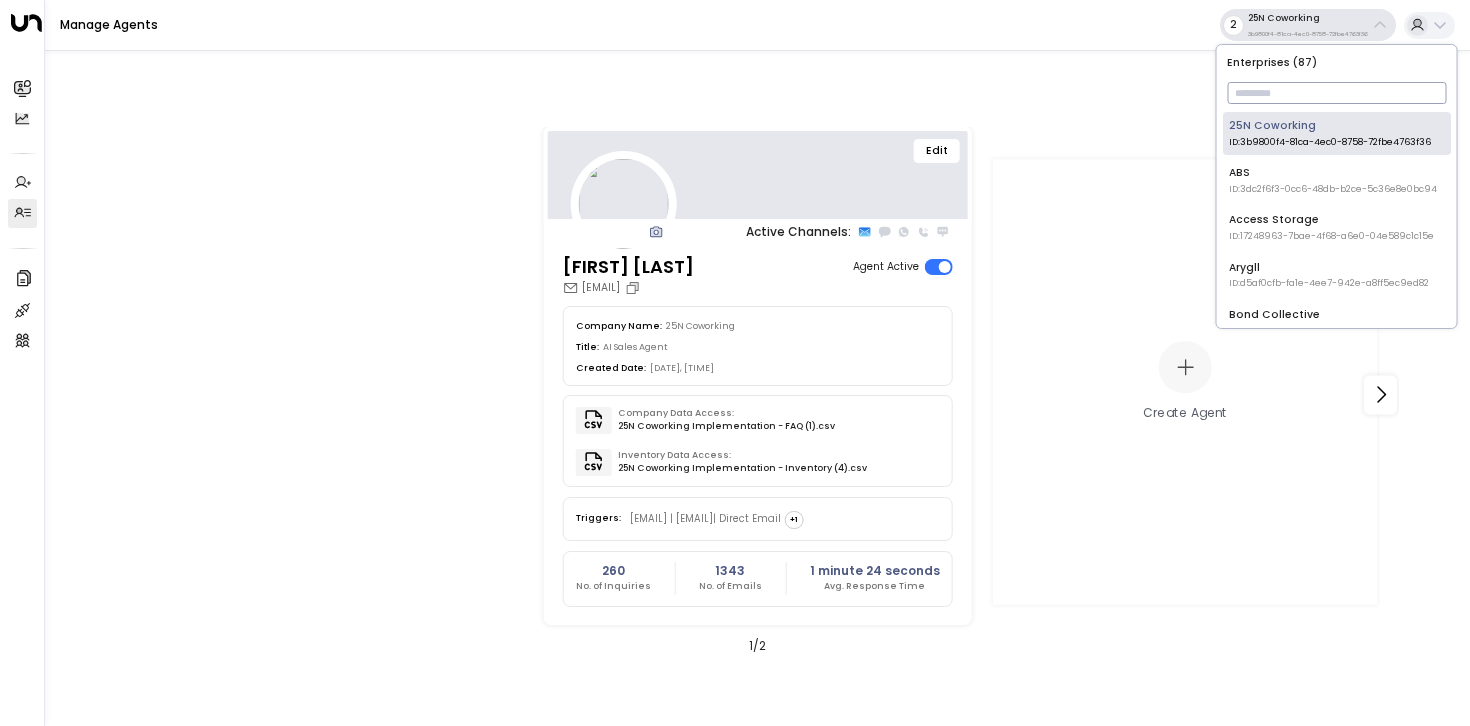 click at bounding box center [1336, 93] 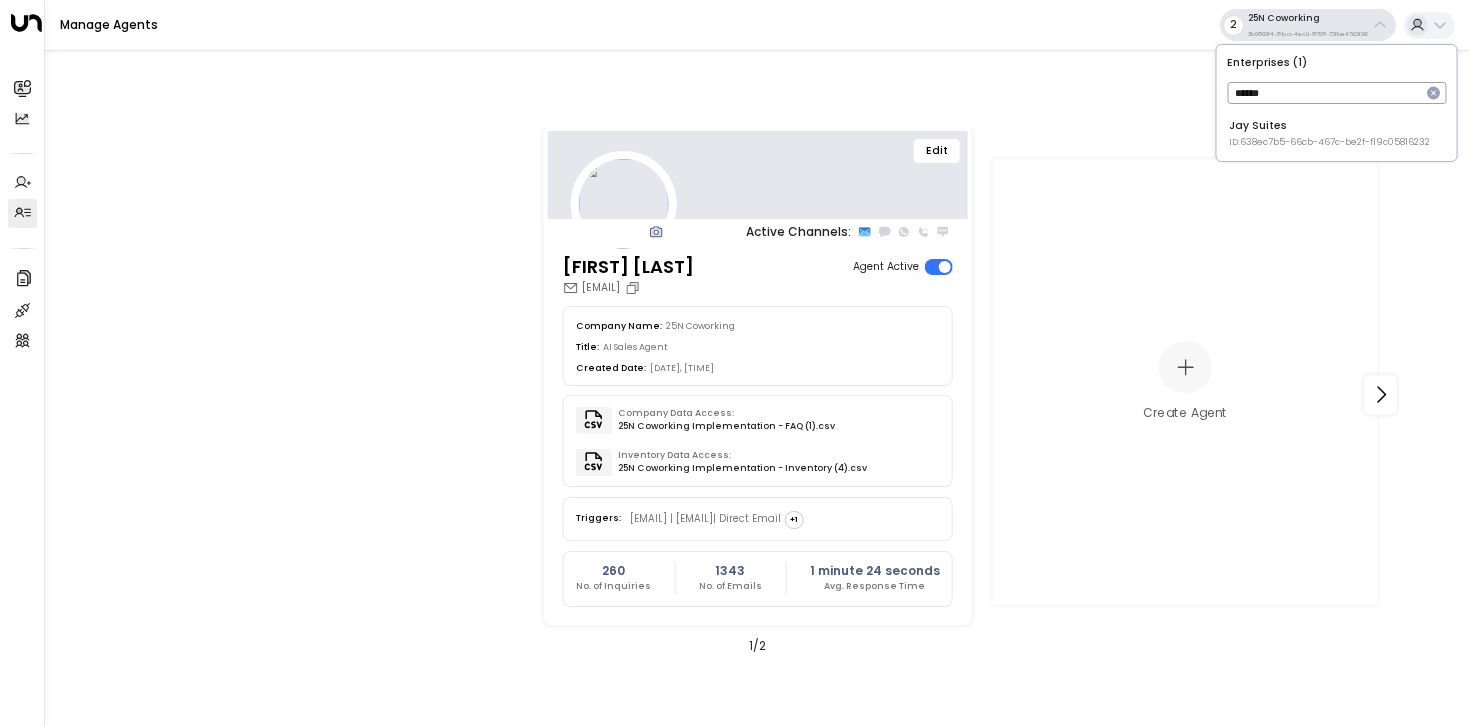type on "******" 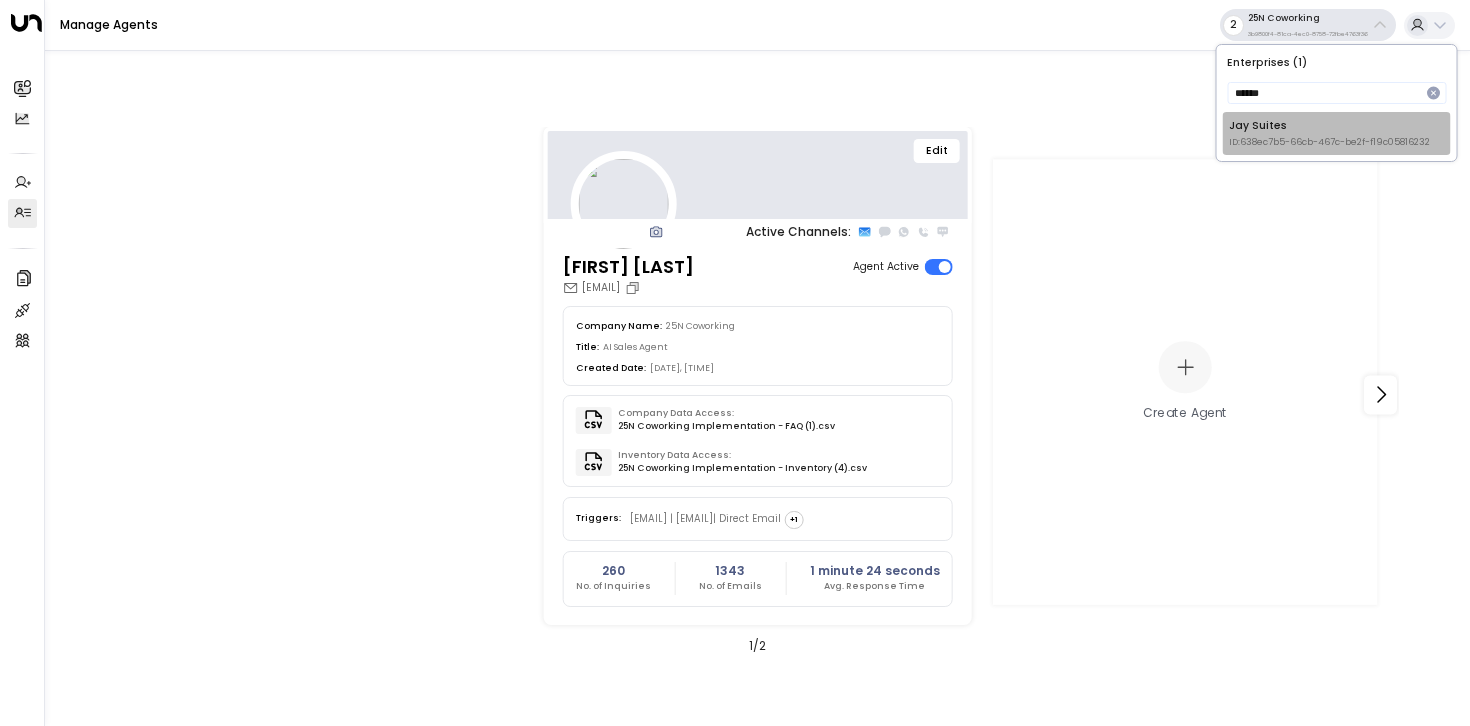 click on "Jay Suites ID:  638ec7b5-66cb-467c-be2f-f19c05816232" at bounding box center (1329, 133) 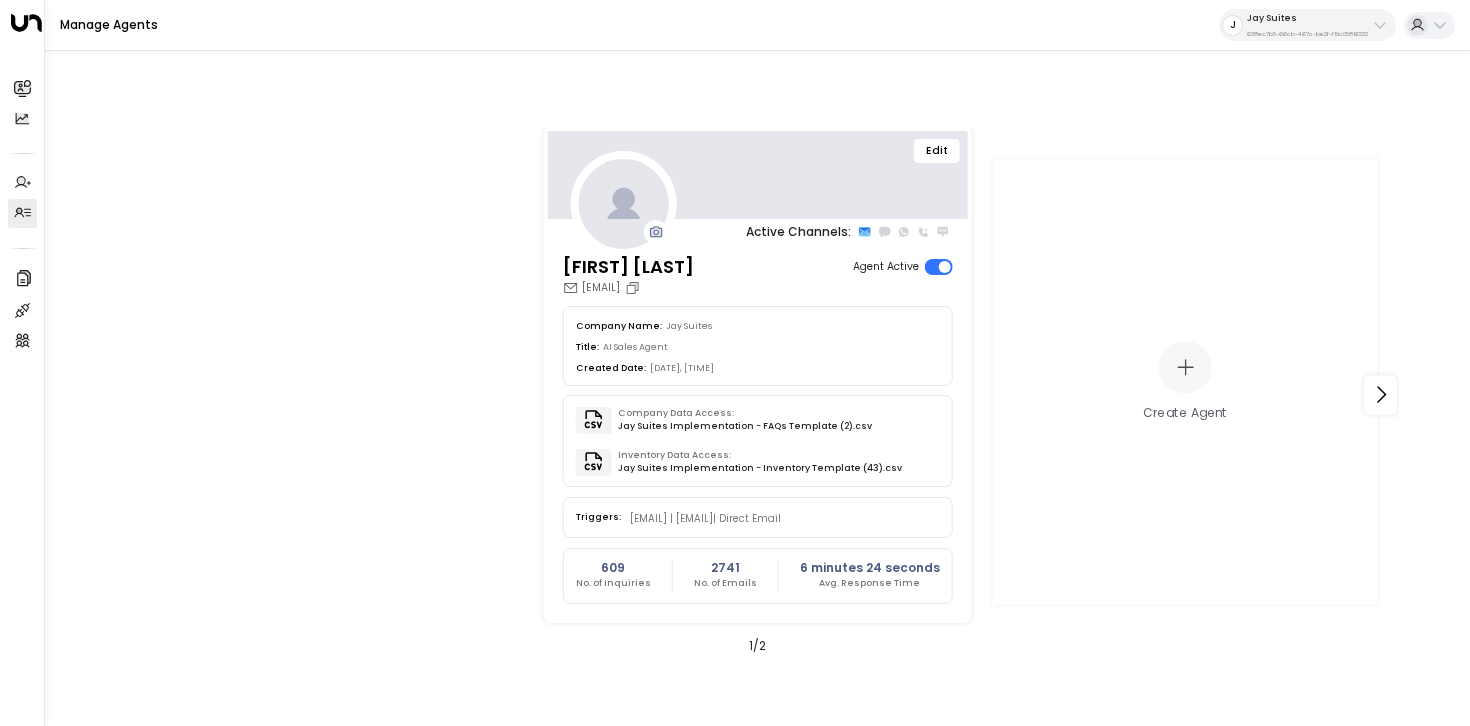 click on "Edit" at bounding box center [937, 151] 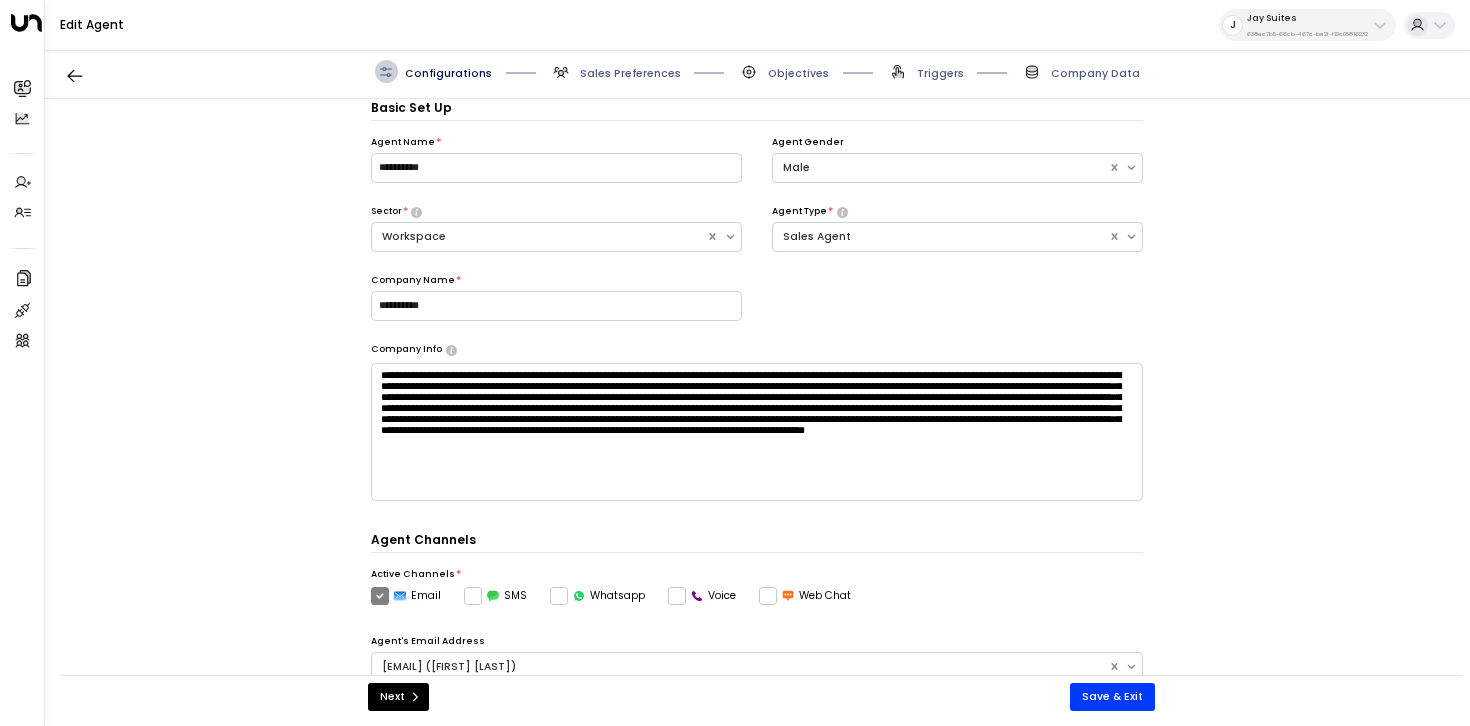 scroll, scrollTop: 485, scrollLeft: 0, axis: vertical 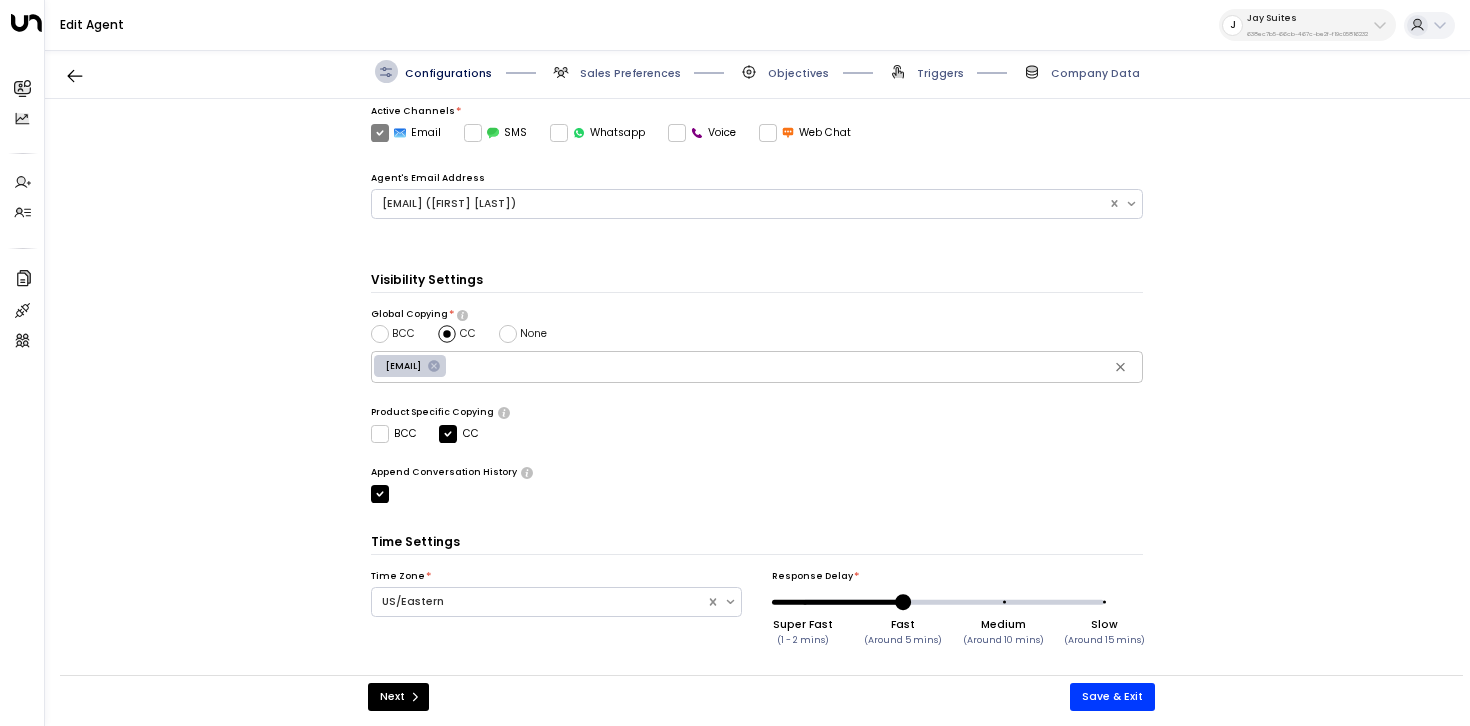 click on "Configurations Sales Preferences Objectives Triggers Company Data" at bounding box center [757, 72] 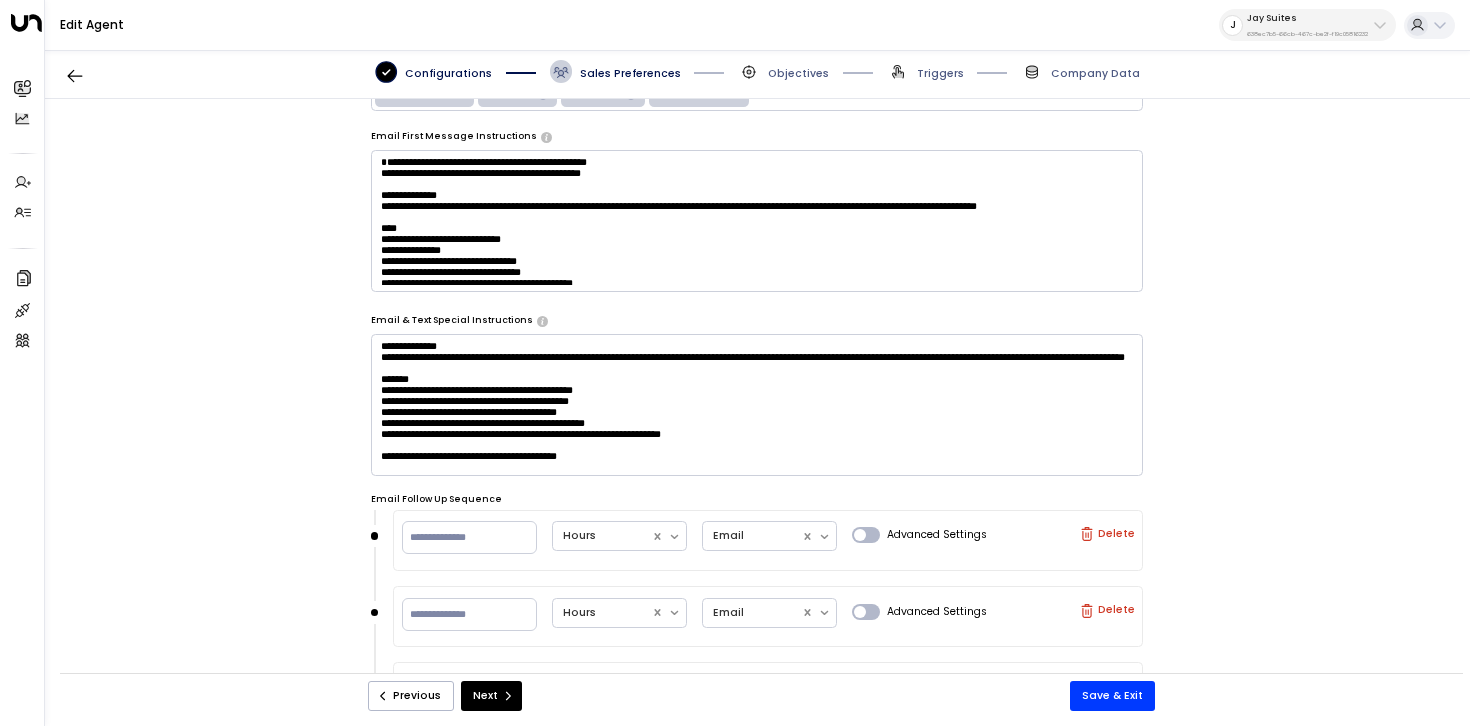 scroll, scrollTop: 334, scrollLeft: 0, axis: vertical 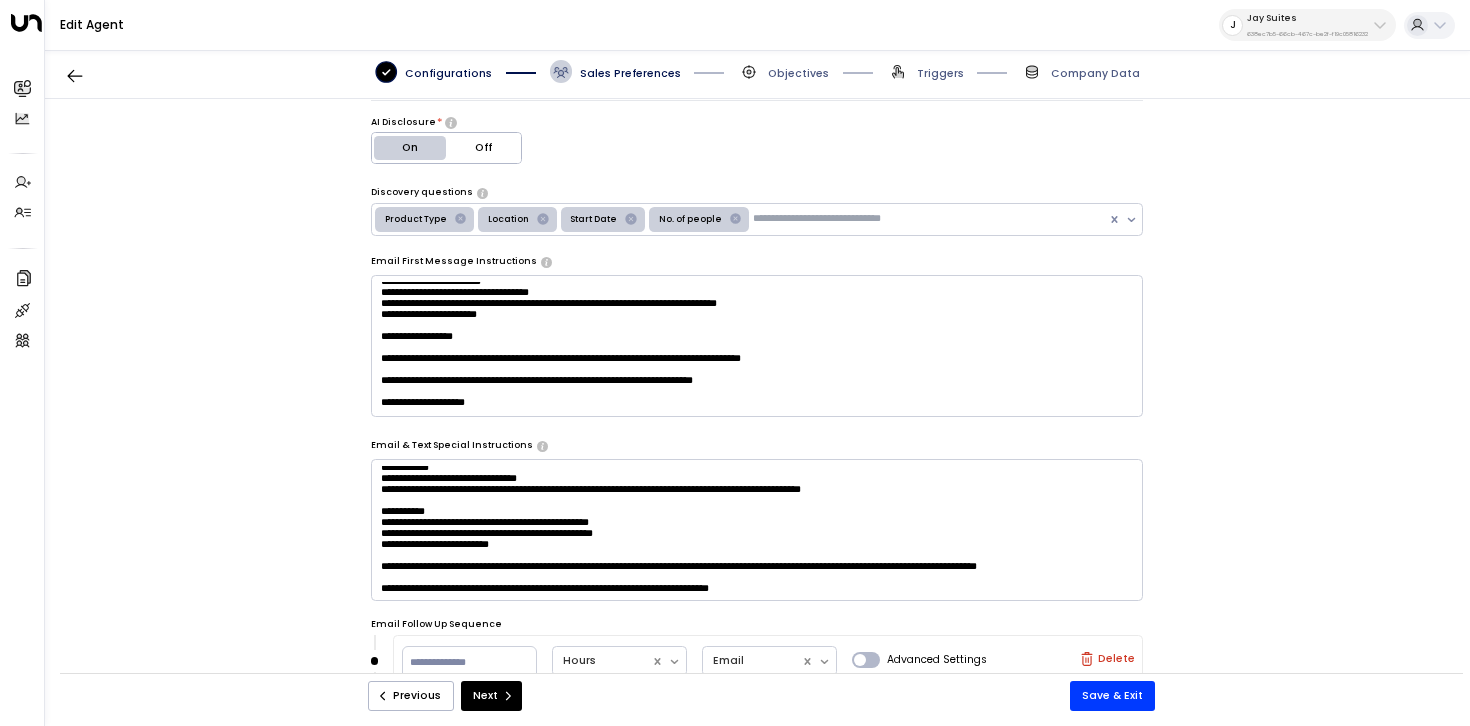 click at bounding box center [757, 530] 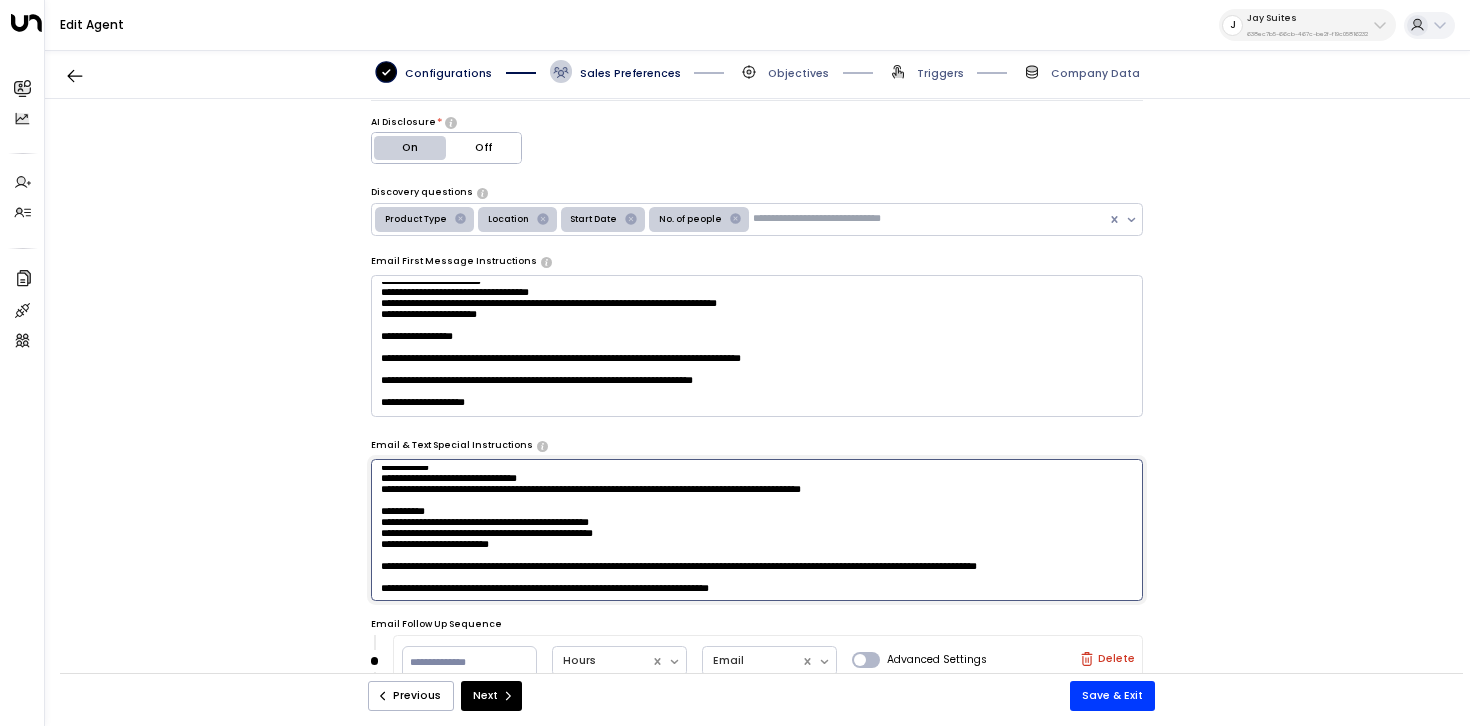click at bounding box center (757, 530) 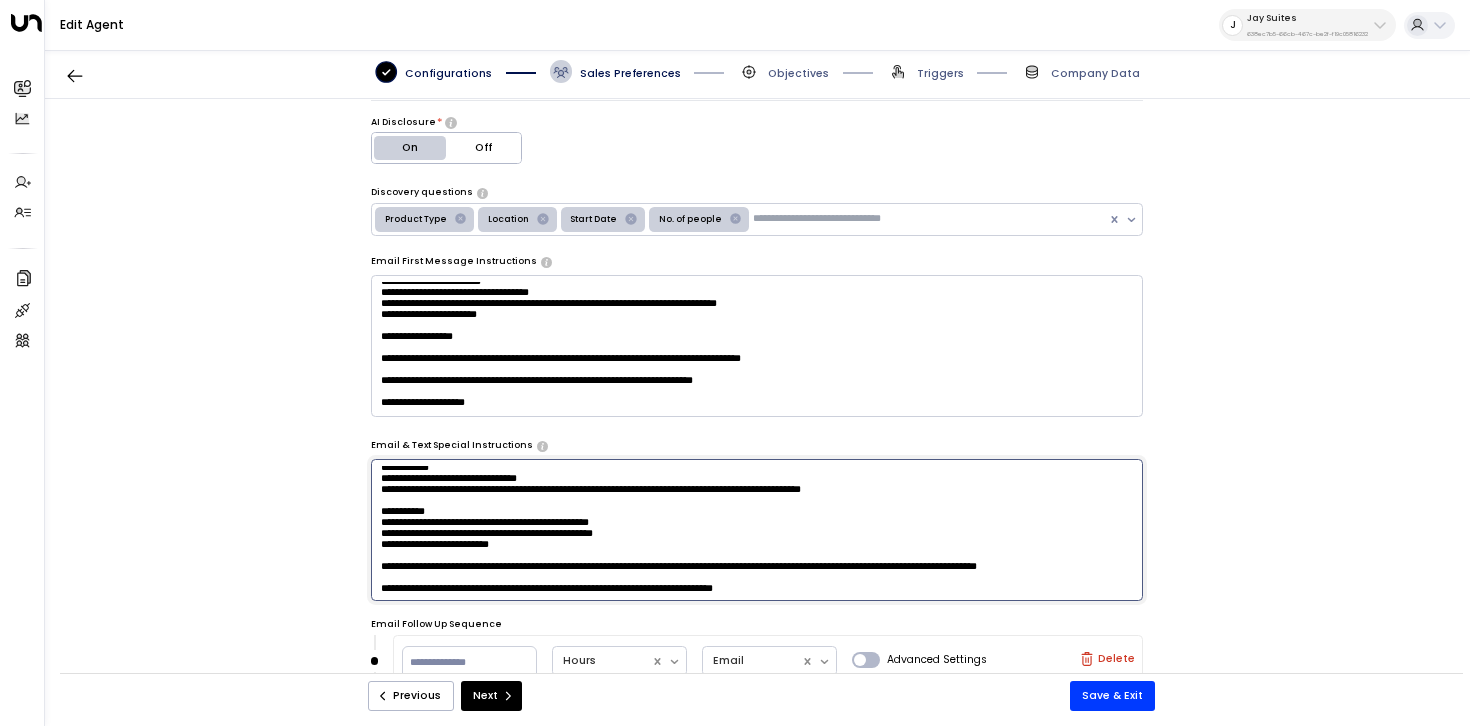 scroll, scrollTop: 2413, scrollLeft: 0, axis: vertical 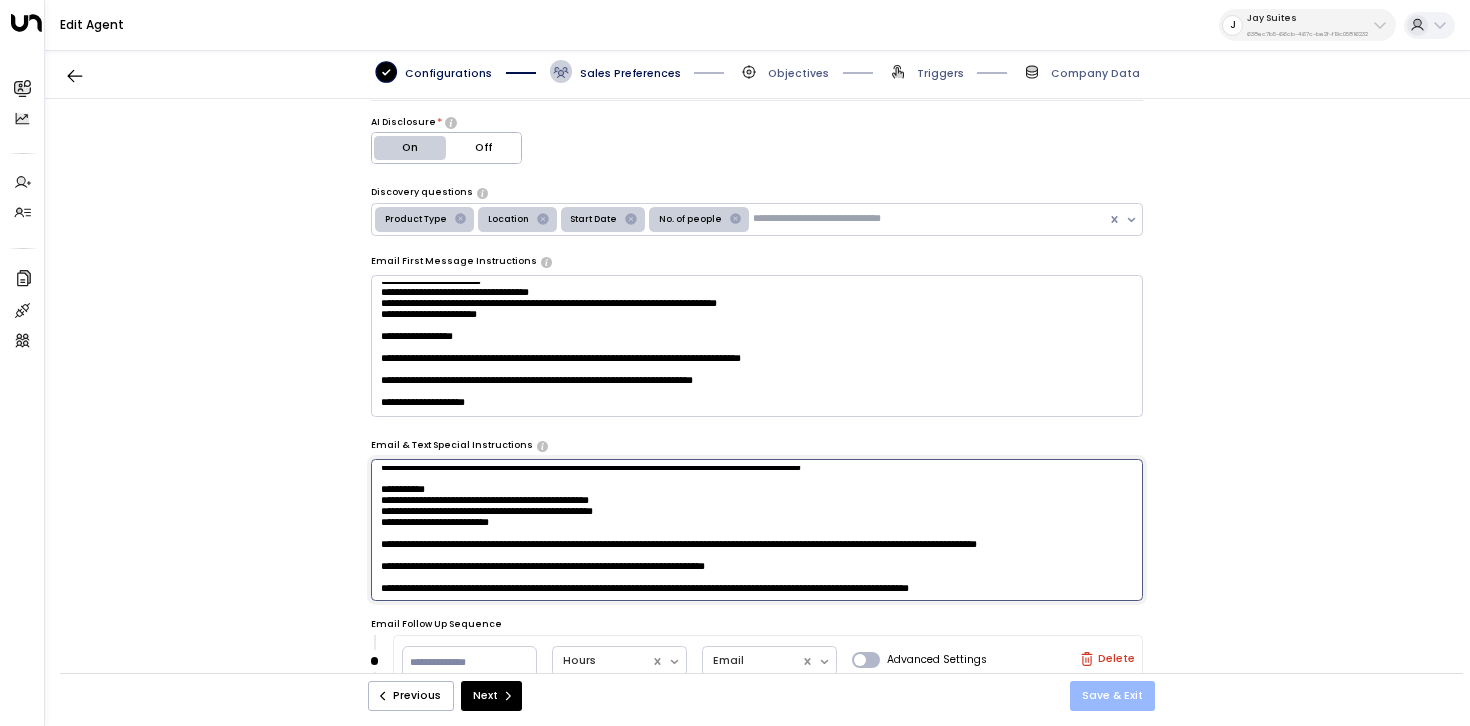 type on "**********" 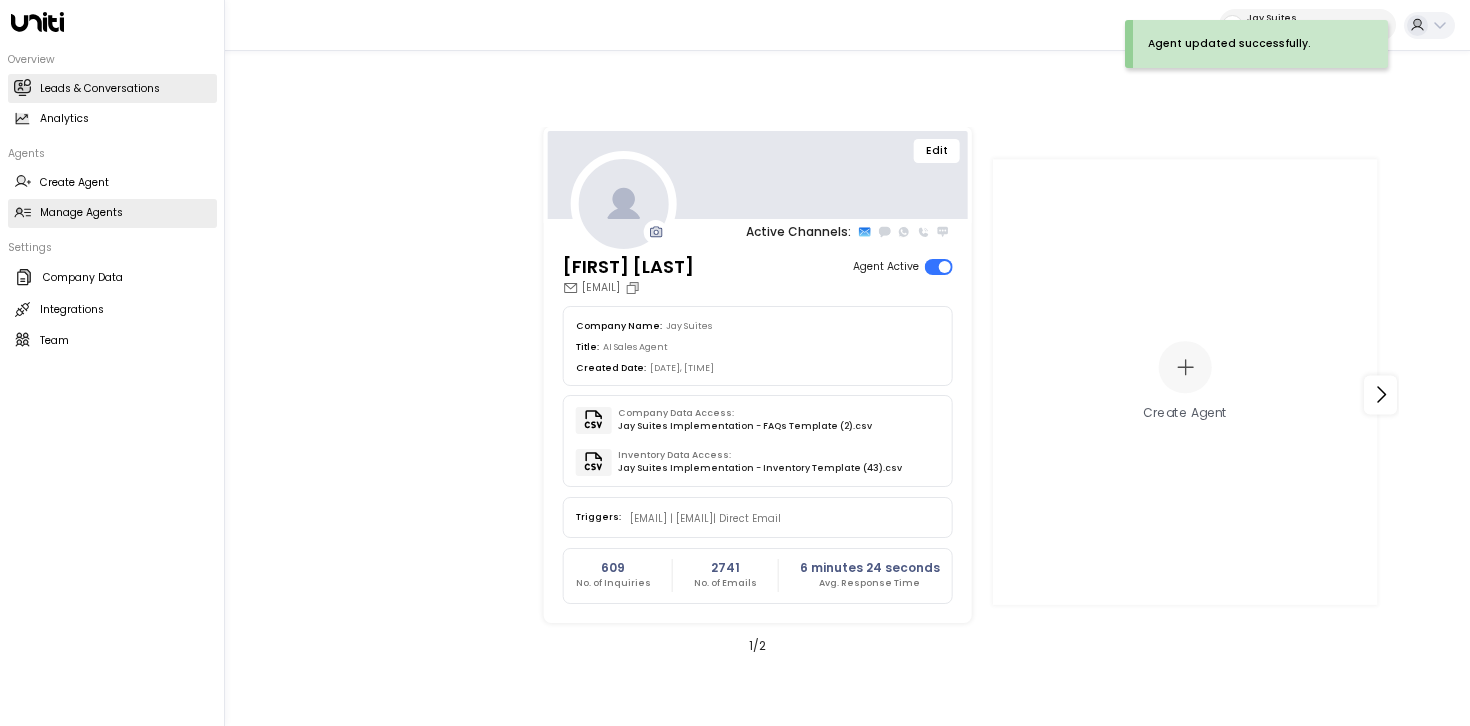 click on "Leads & Conversations Leads & Conversations" at bounding box center [112, 88] 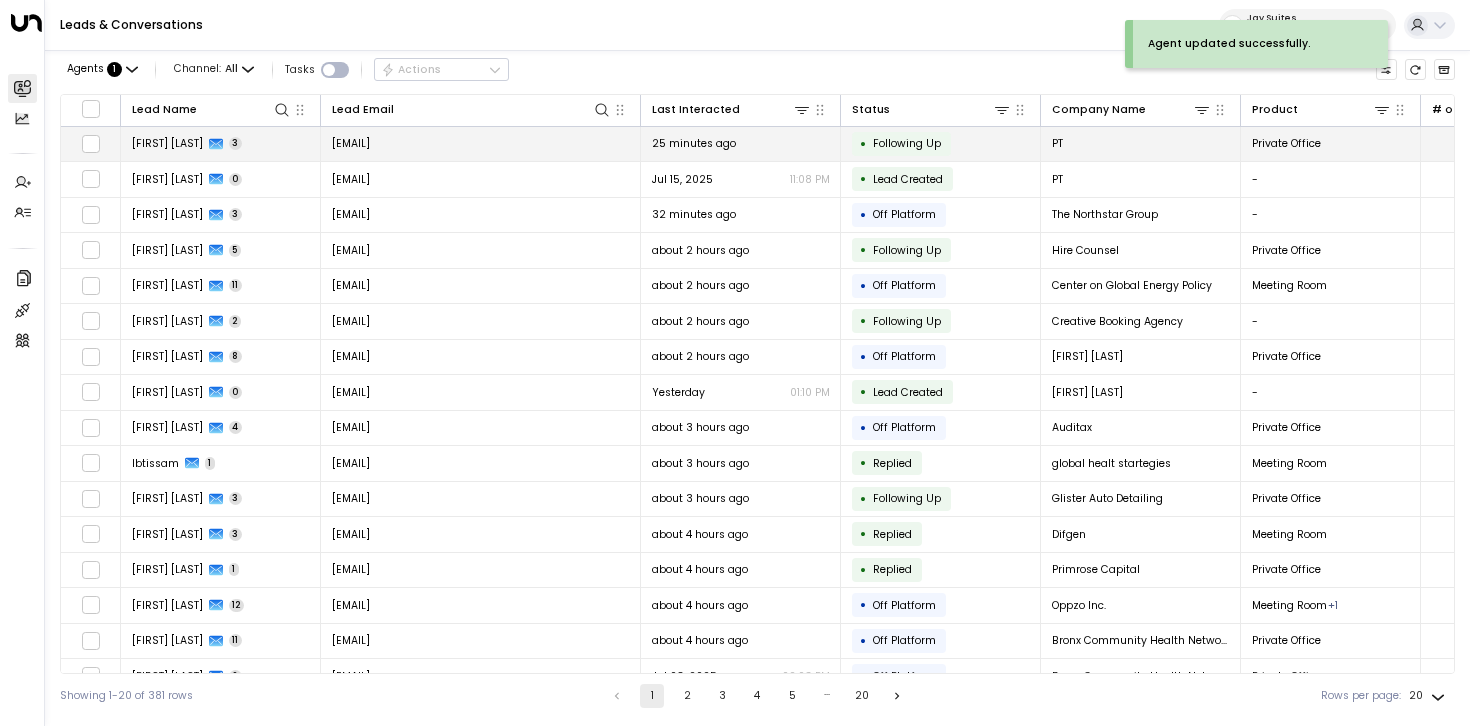 click on "Benjamin Blatt 3" at bounding box center (221, 144) 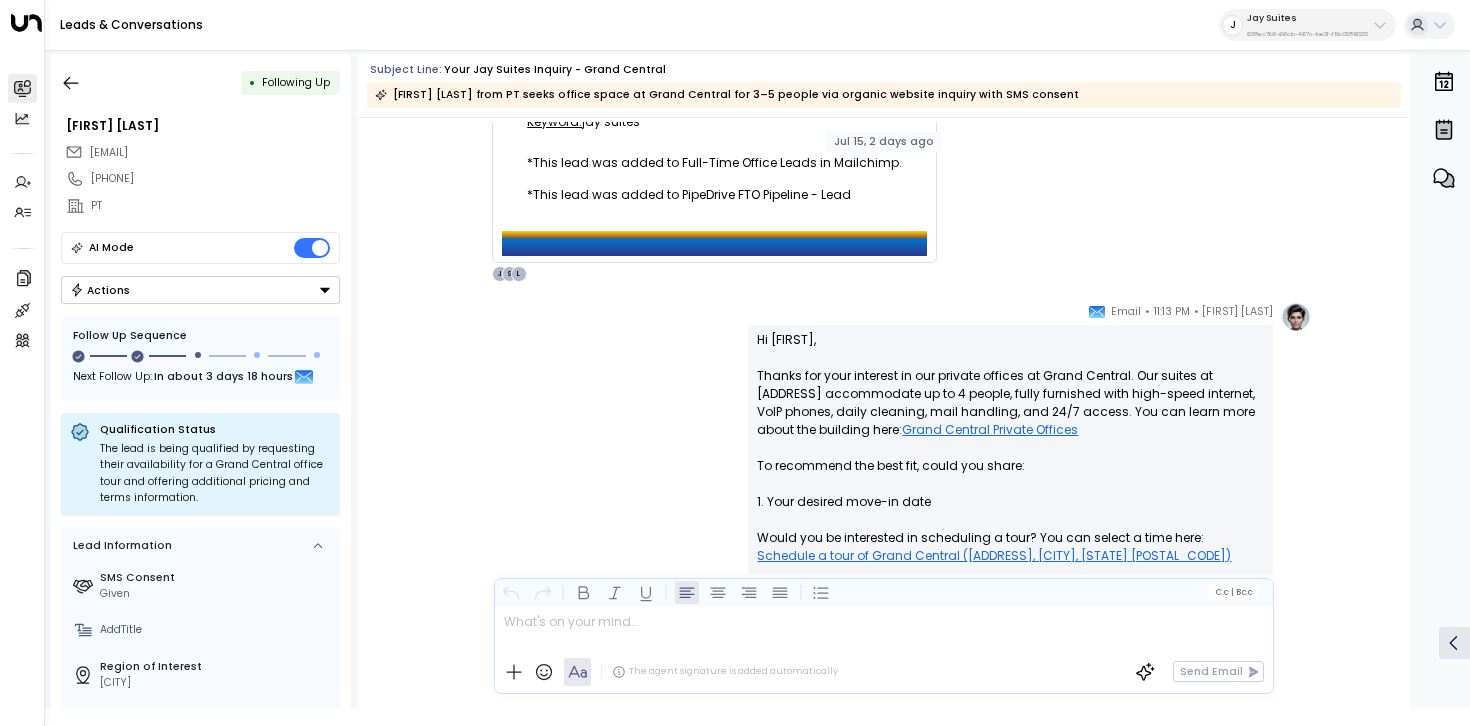 scroll, scrollTop: 480, scrollLeft: 0, axis: vertical 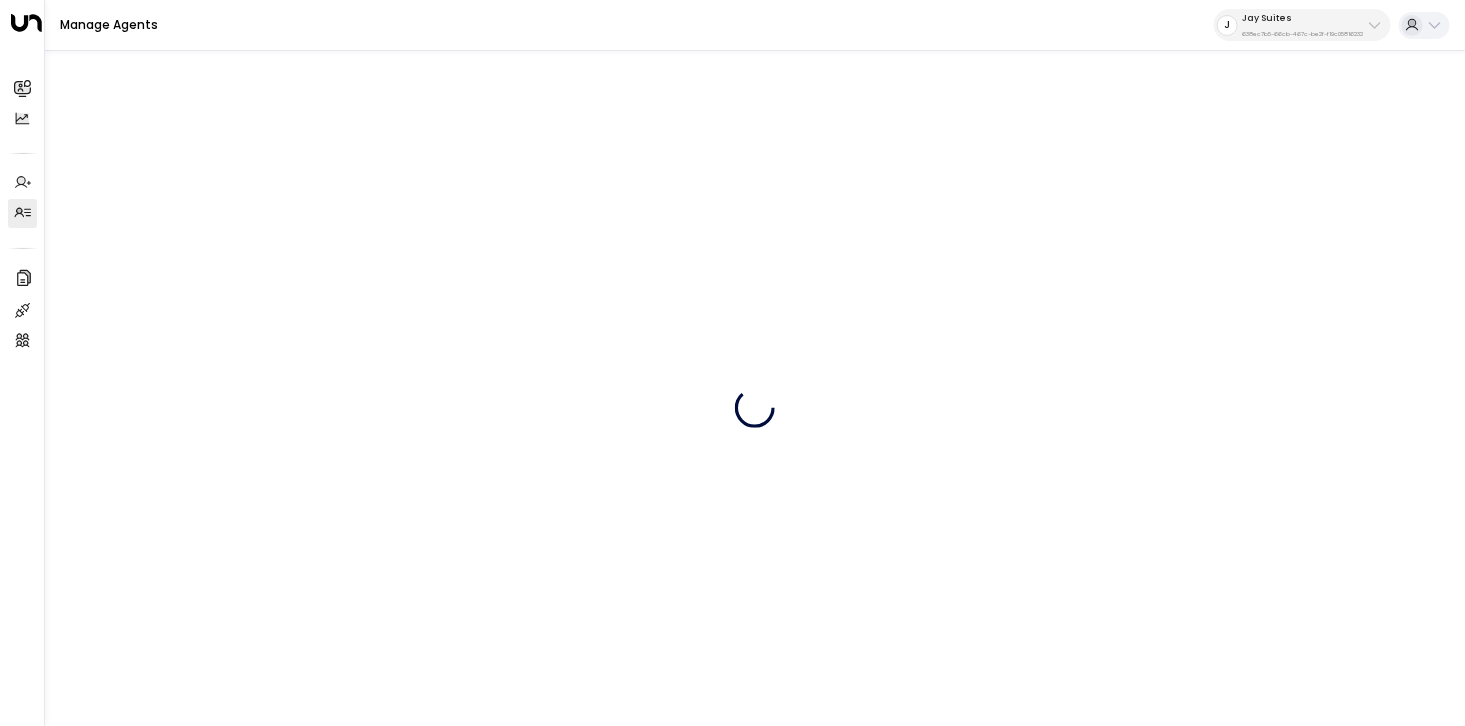 click on "638ec7b5-66cb-467c-be2f-f19c05816232" at bounding box center (1302, 34) 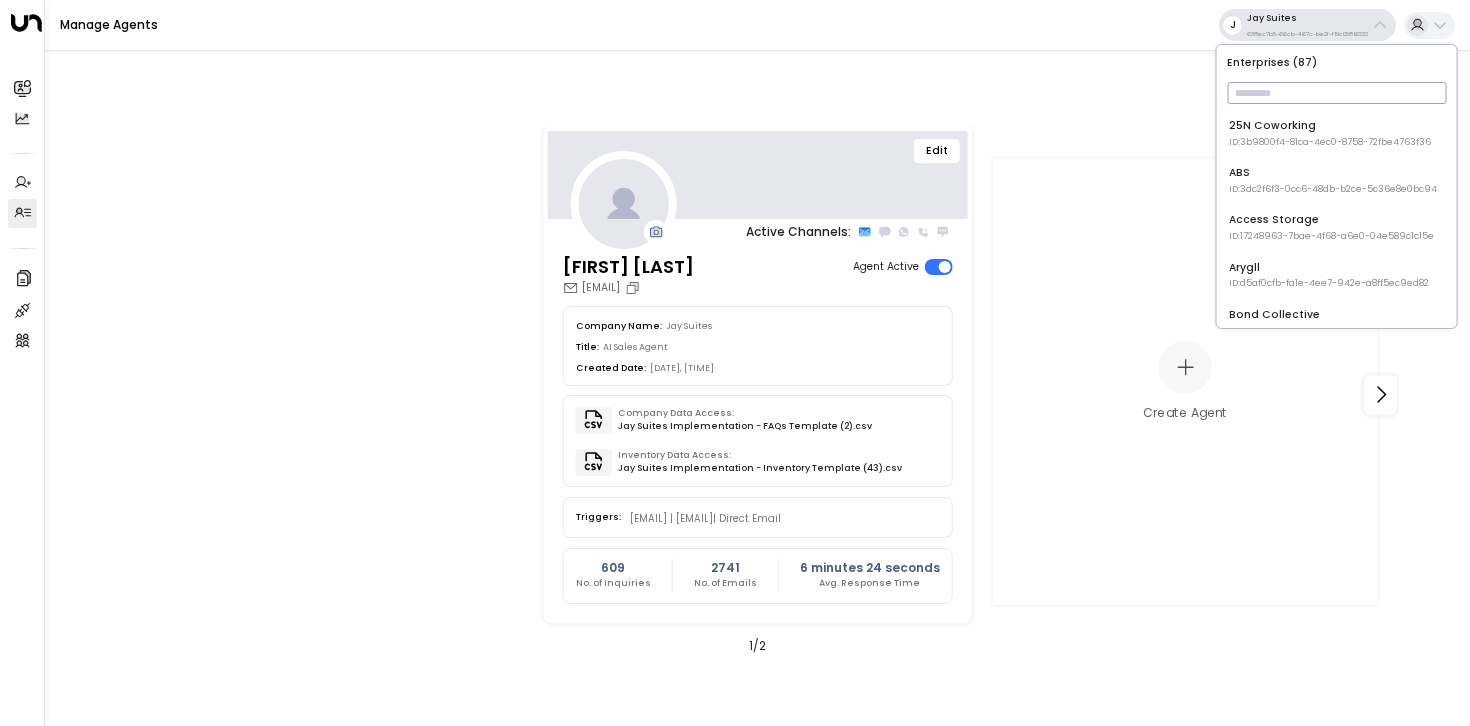 click at bounding box center [1336, 93] 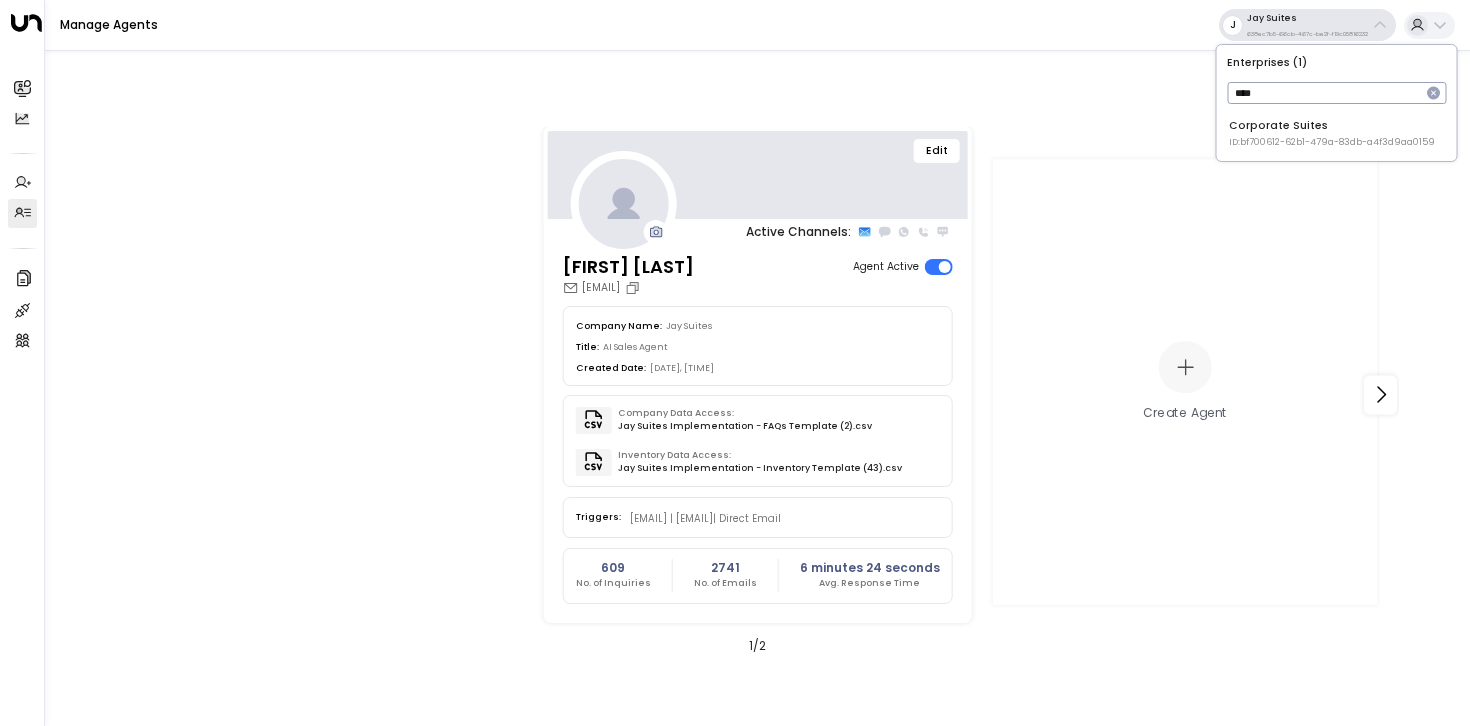 type on "*****" 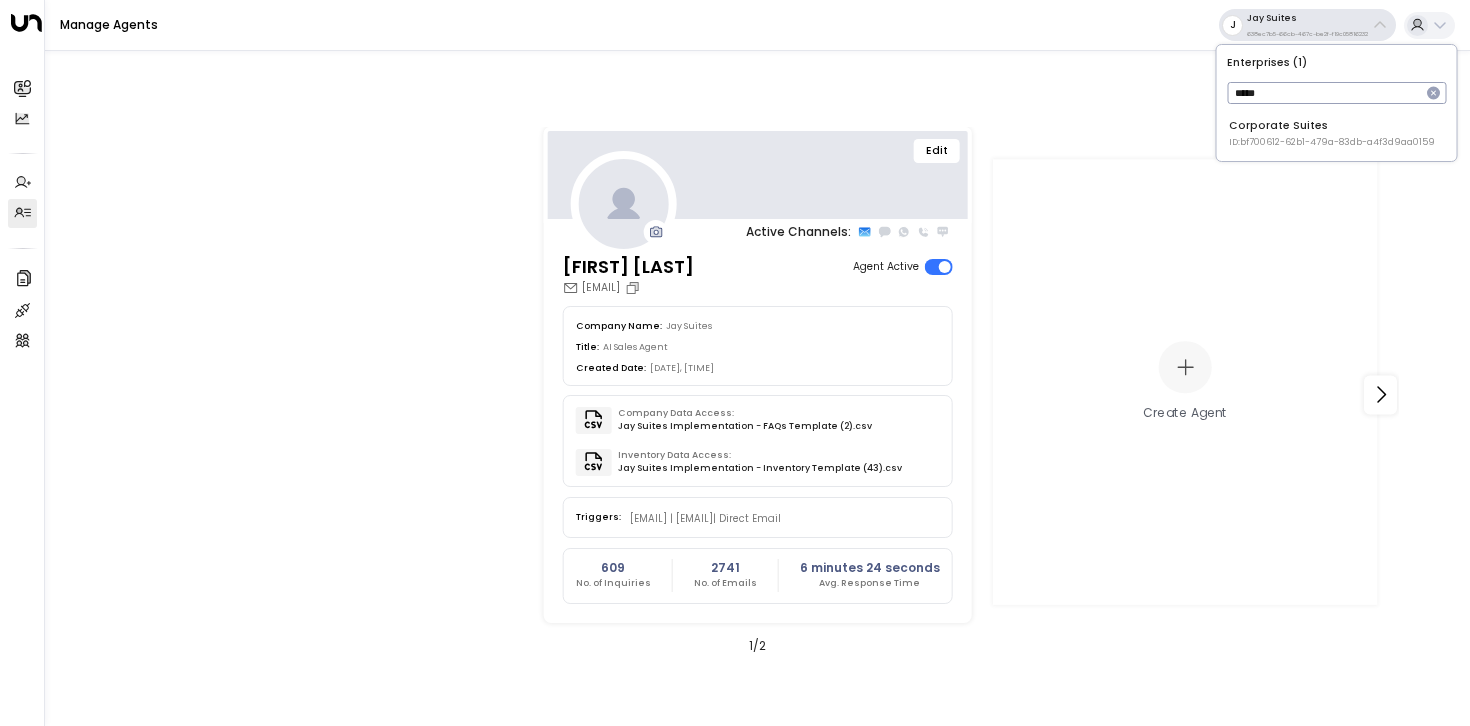 click on "ID:  bf700612-62b1-479a-83db-a4f3d9aa0159" at bounding box center [1332, 143] 